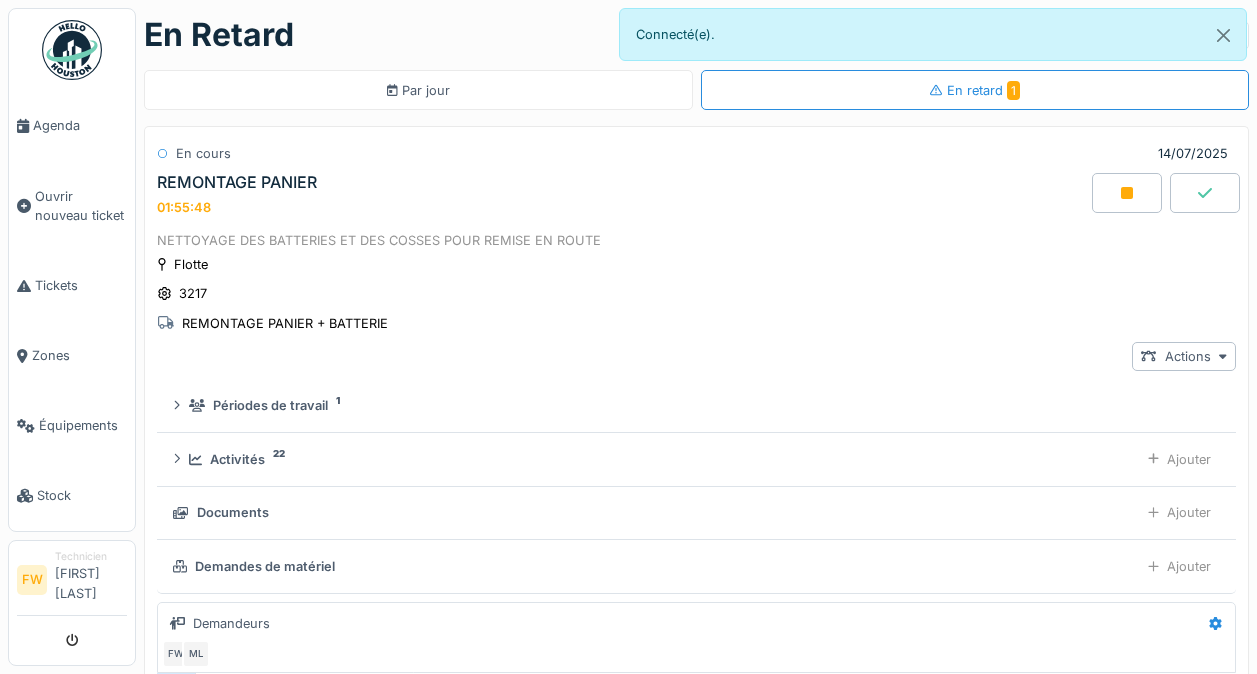 scroll, scrollTop: 0, scrollLeft: 0, axis: both 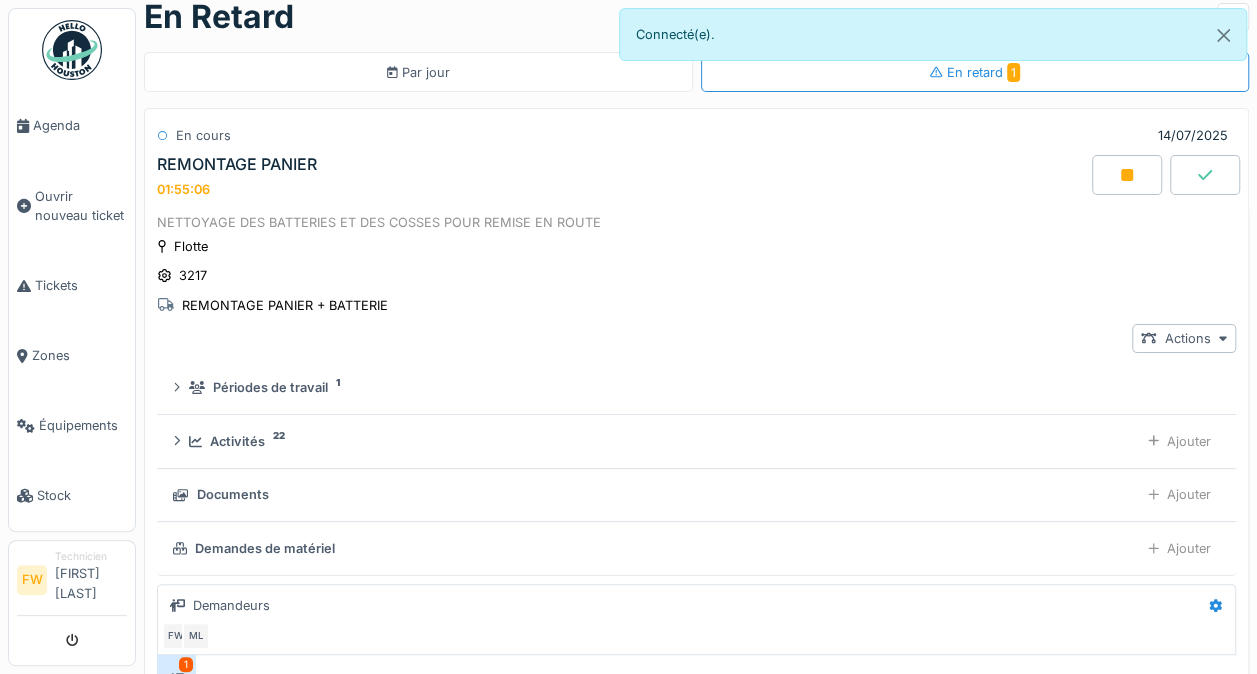 click at bounding box center [1127, 175] 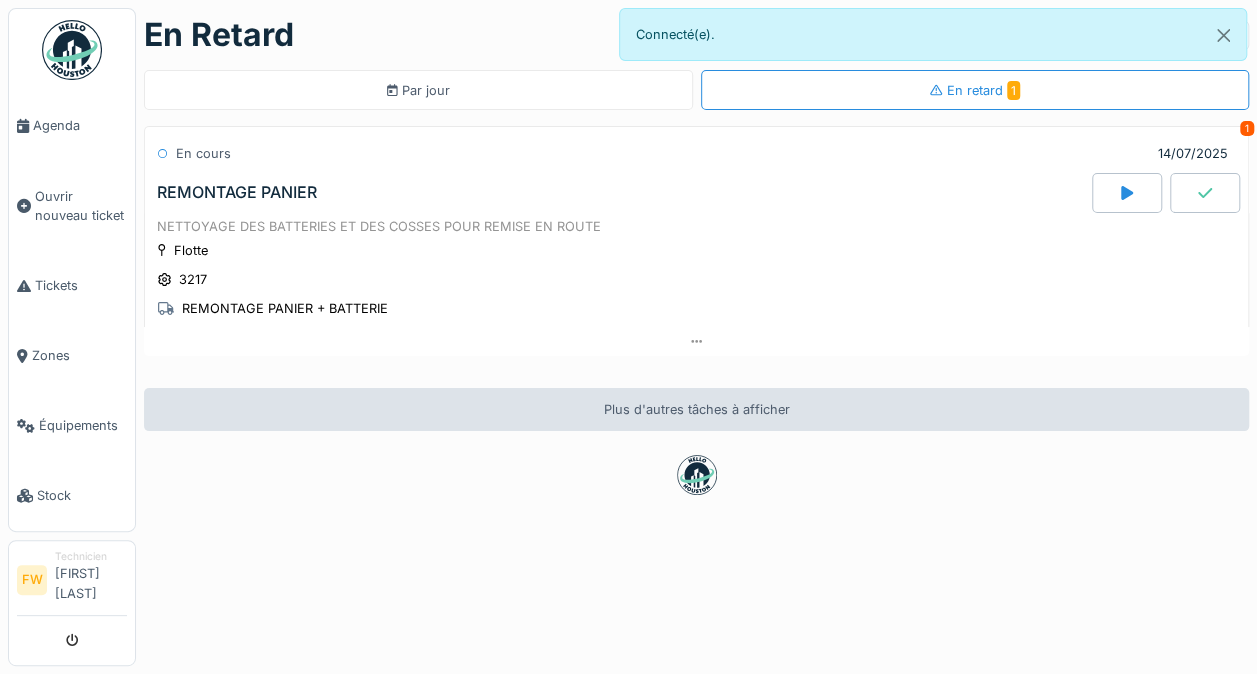 click 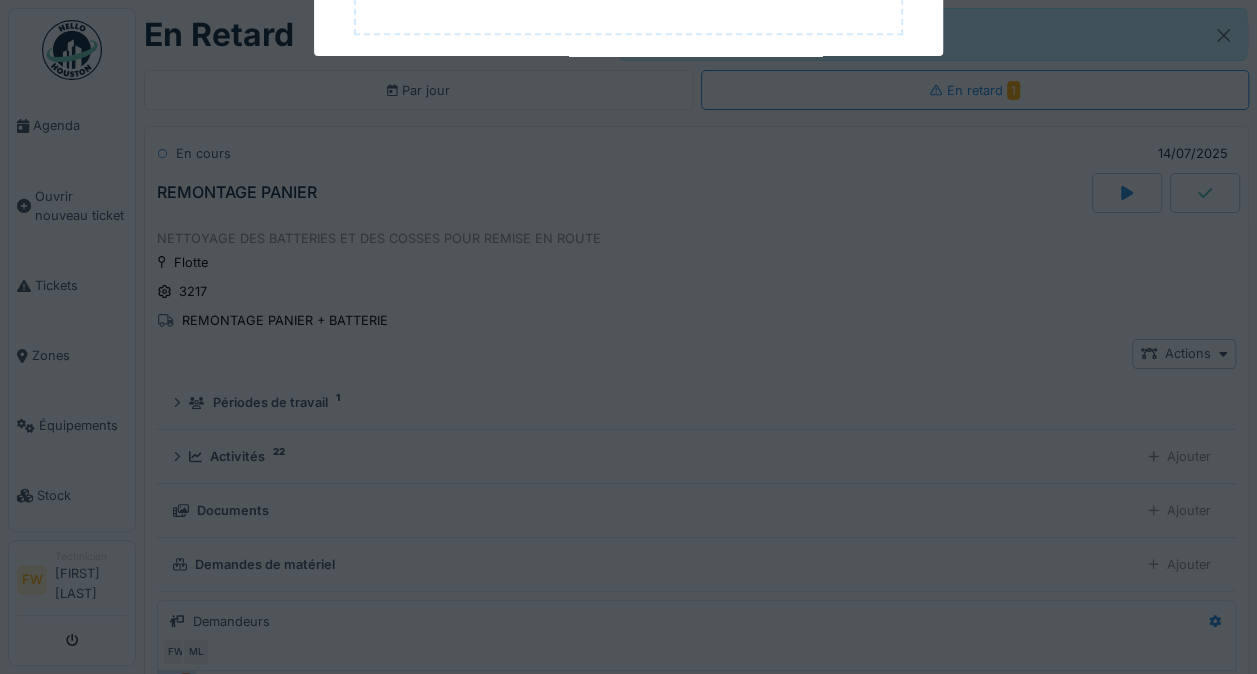 scroll, scrollTop: 15, scrollLeft: 0, axis: vertical 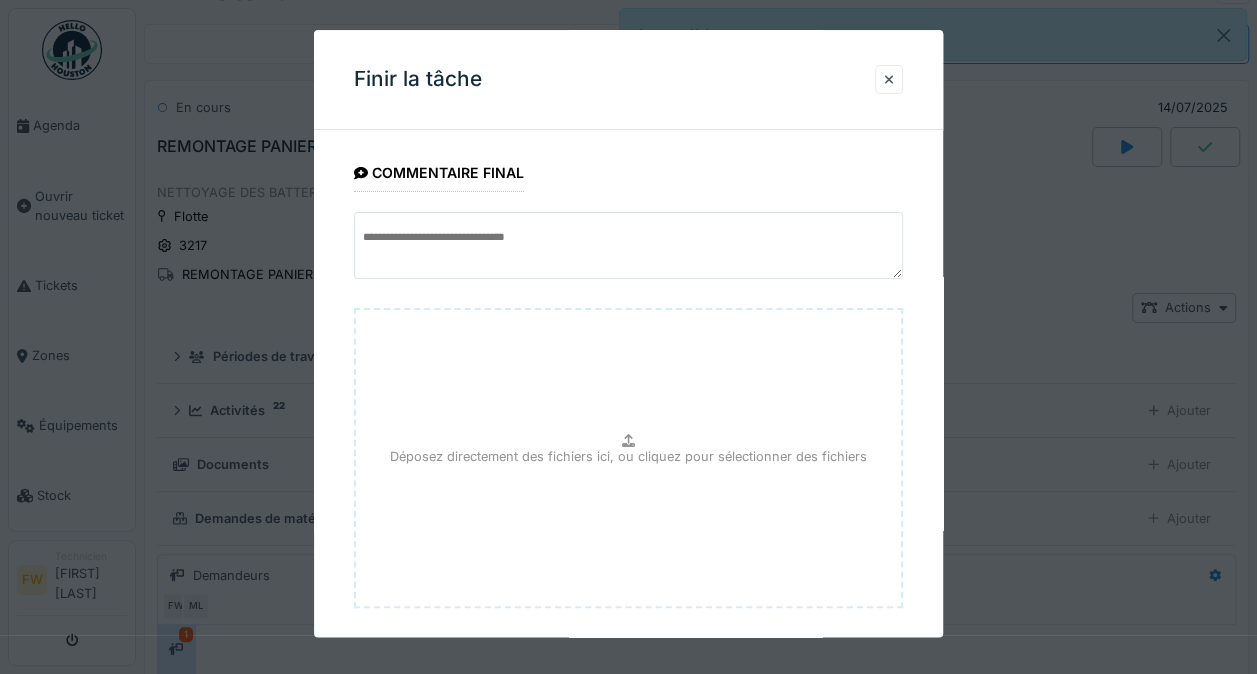 click at bounding box center [889, 79] 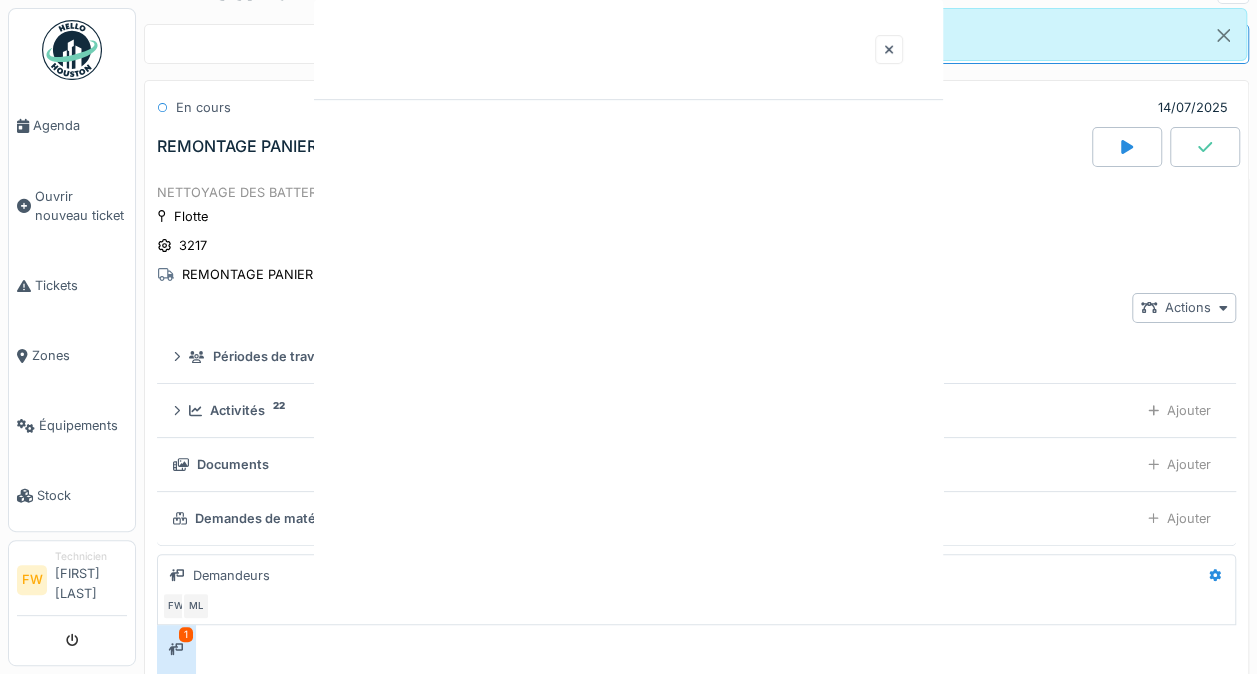 scroll, scrollTop: 0, scrollLeft: 0, axis: both 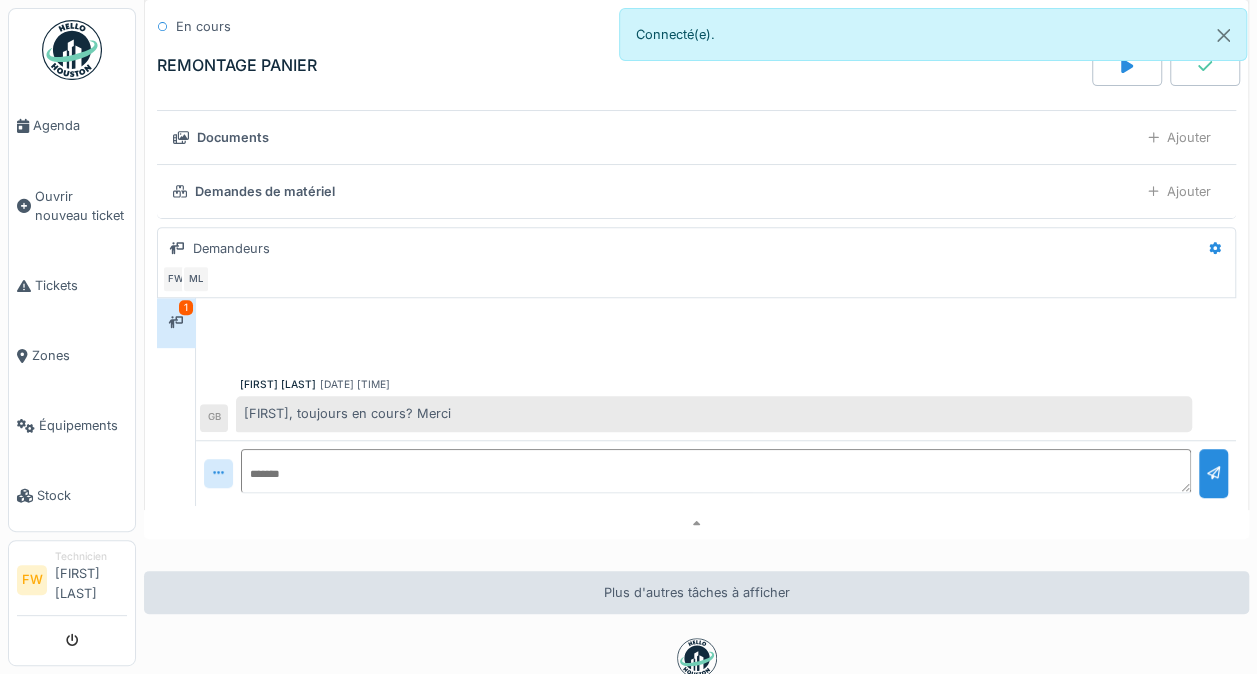 click at bounding box center [176, 322] 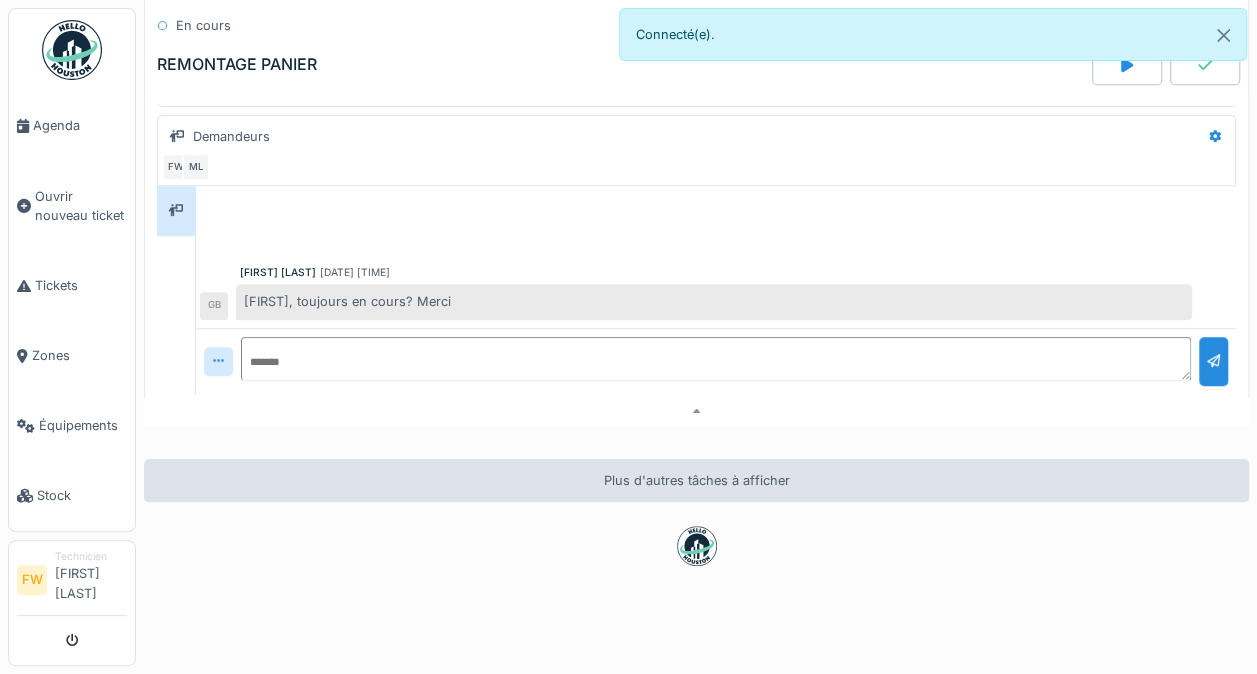 scroll, scrollTop: 490, scrollLeft: 0, axis: vertical 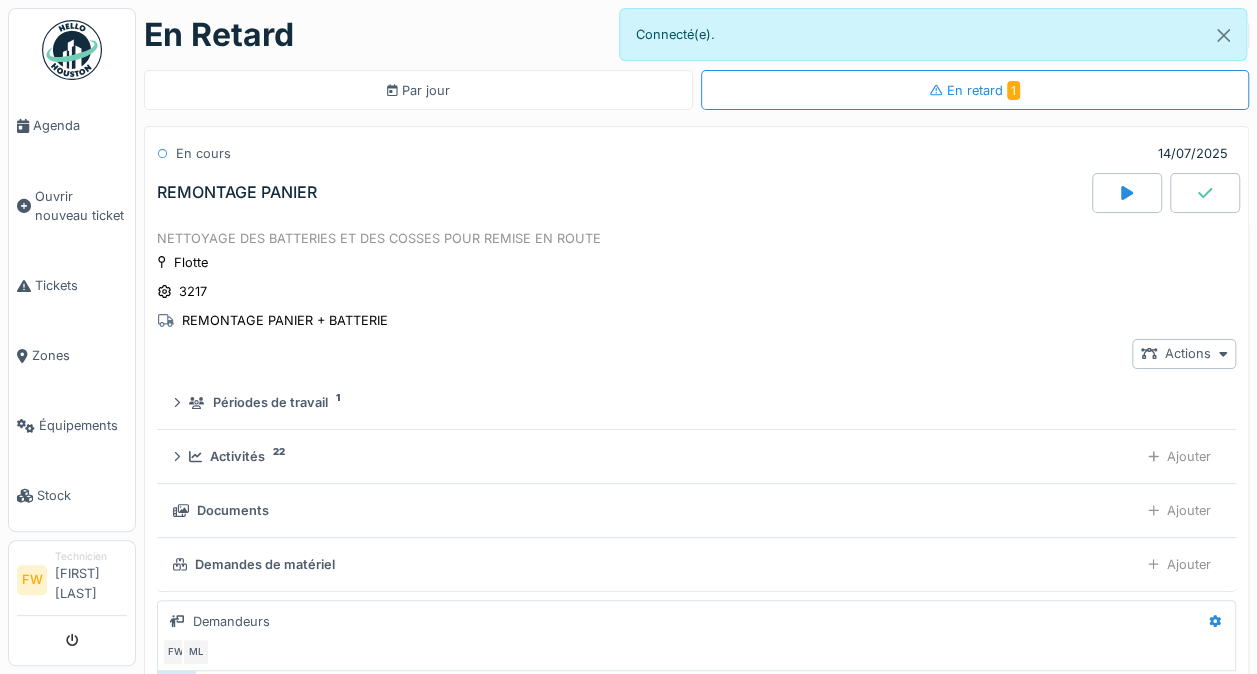 click 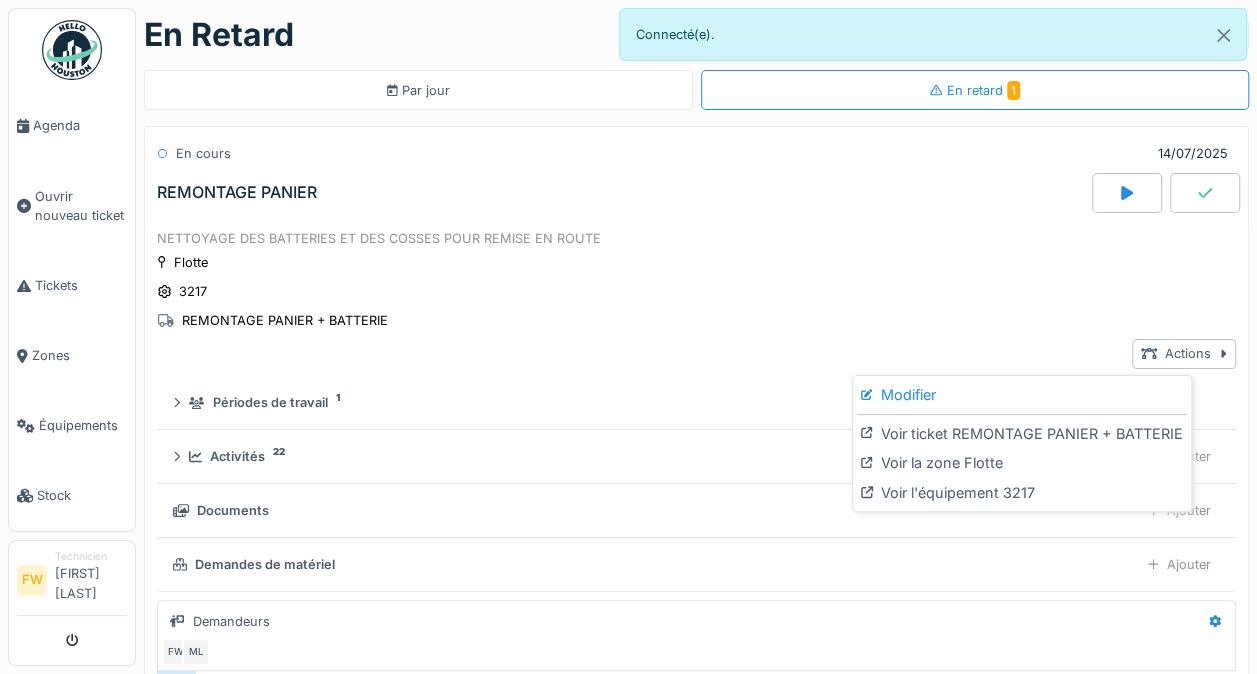 click on "Modifier" at bounding box center [1021, 395] 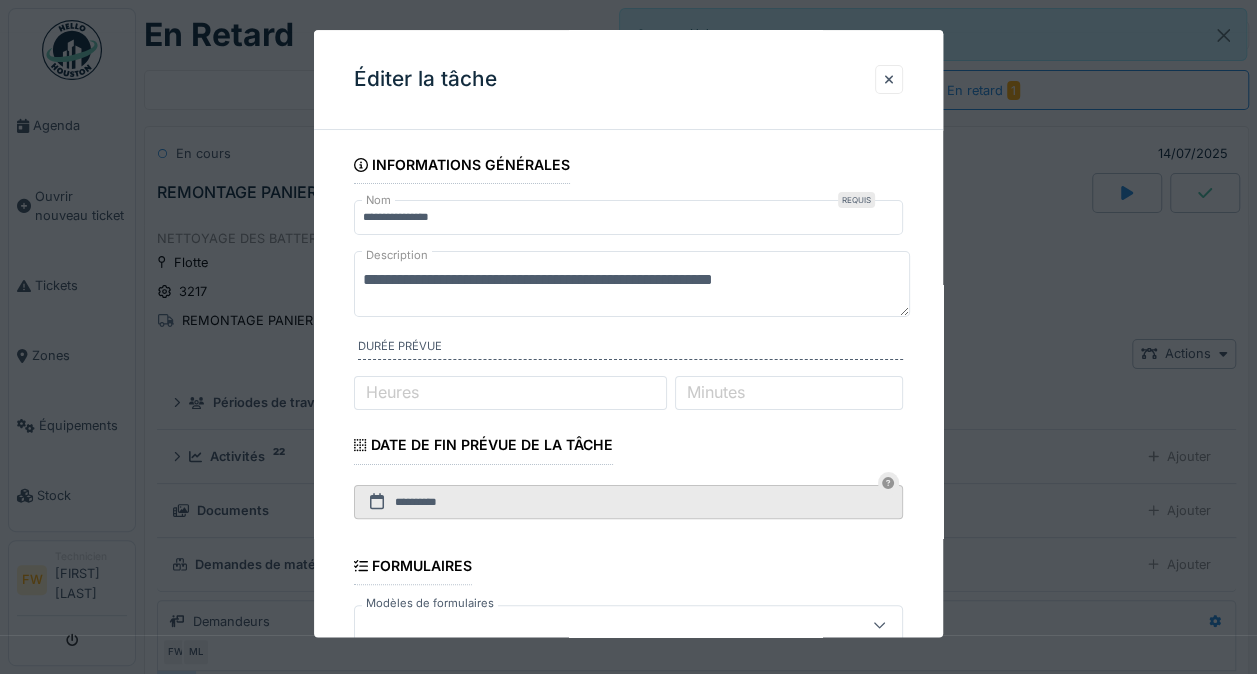 click on "**********" at bounding box center [632, 284] 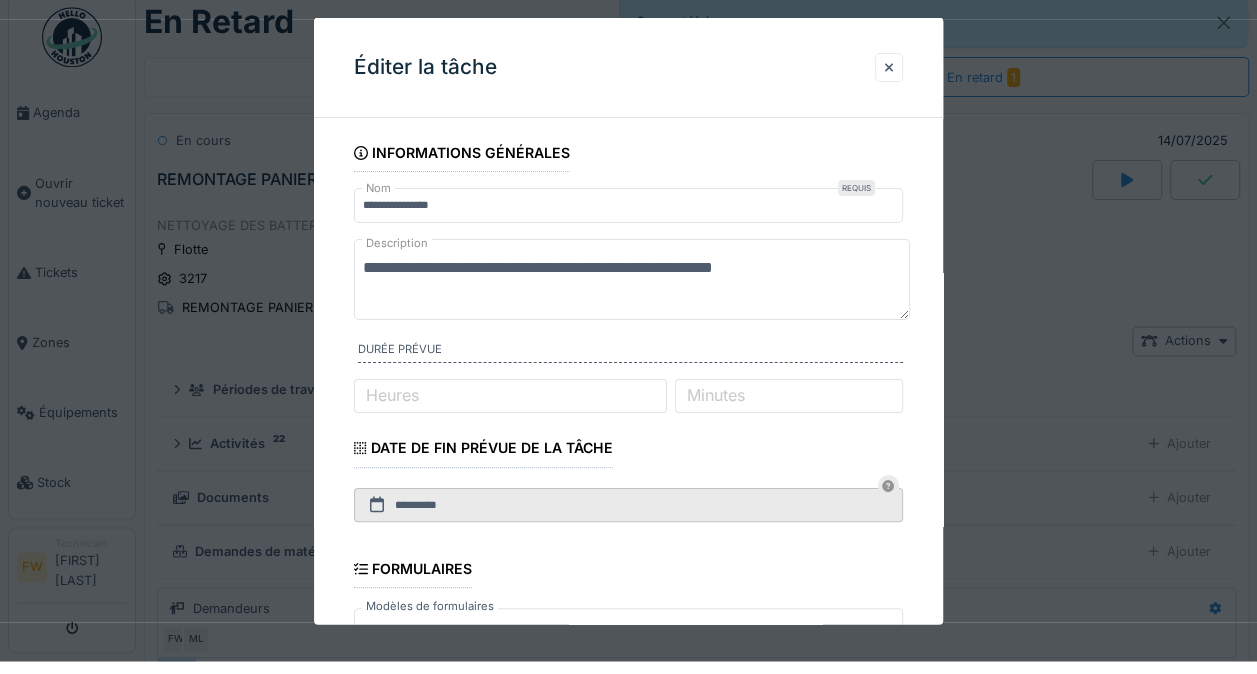 scroll, scrollTop: 15, scrollLeft: 0, axis: vertical 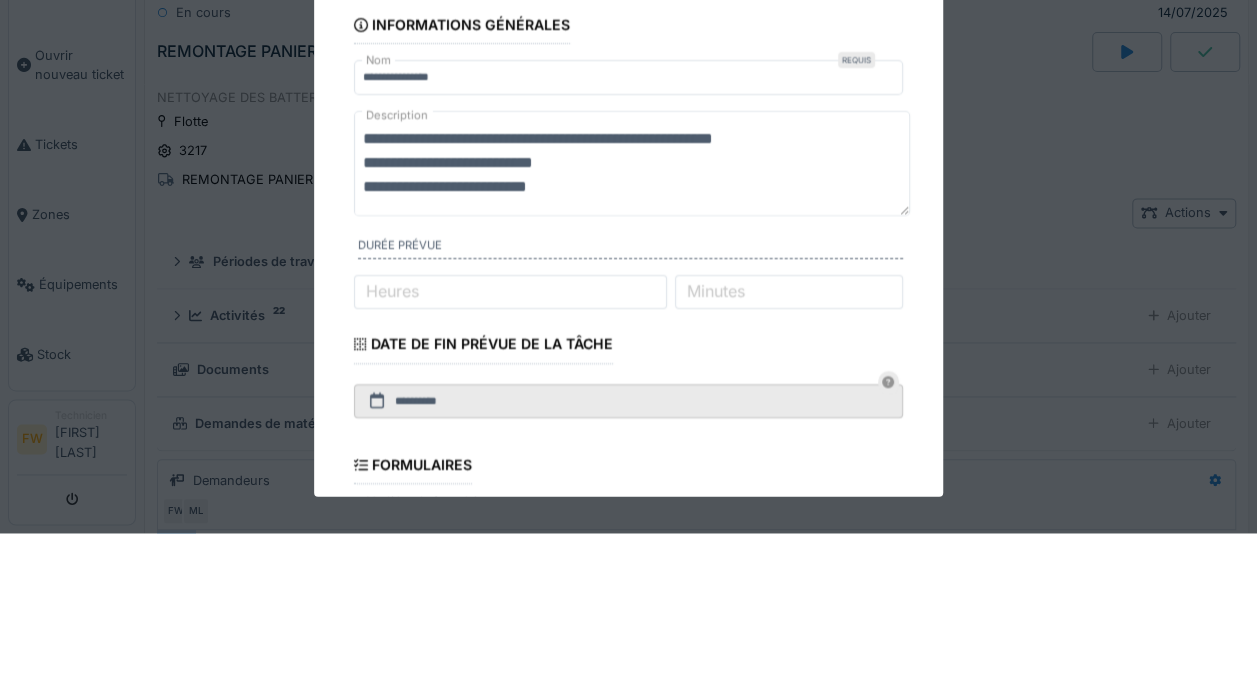 click on "**********" at bounding box center [632, 303] 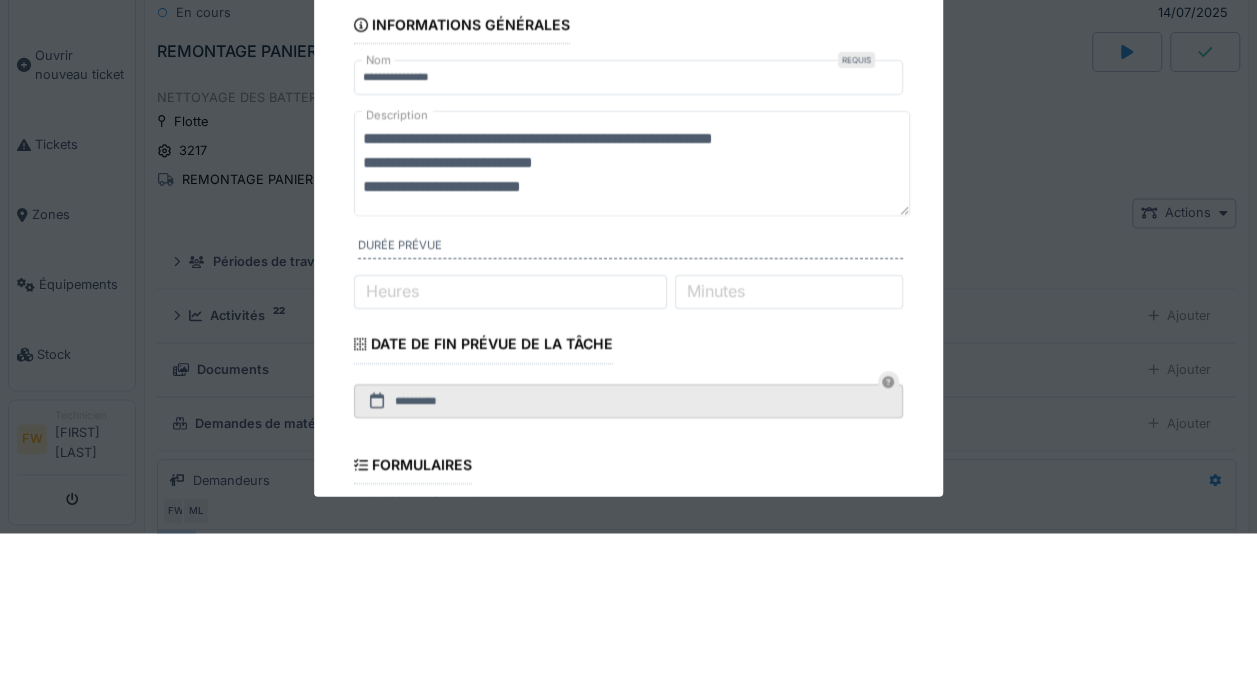 click on "**********" at bounding box center (632, 303) 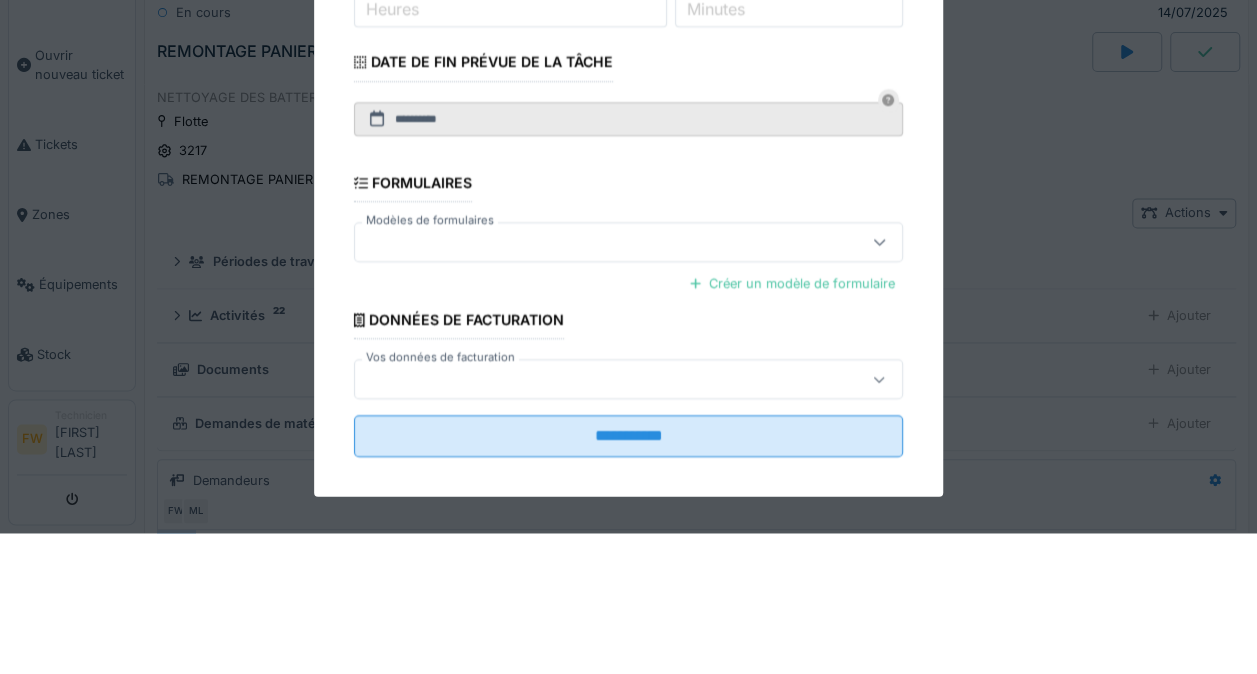 scroll, scrollTop: 374, scrollLeft: 0, axis: vertical 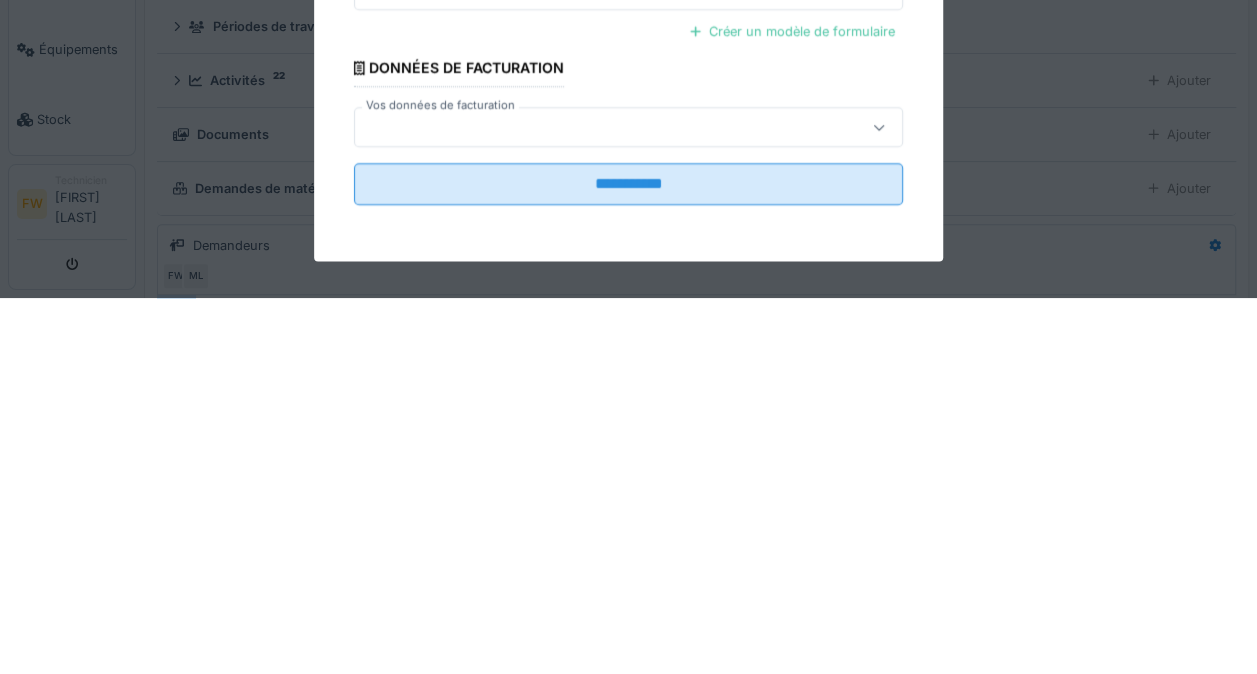 type on "**********" 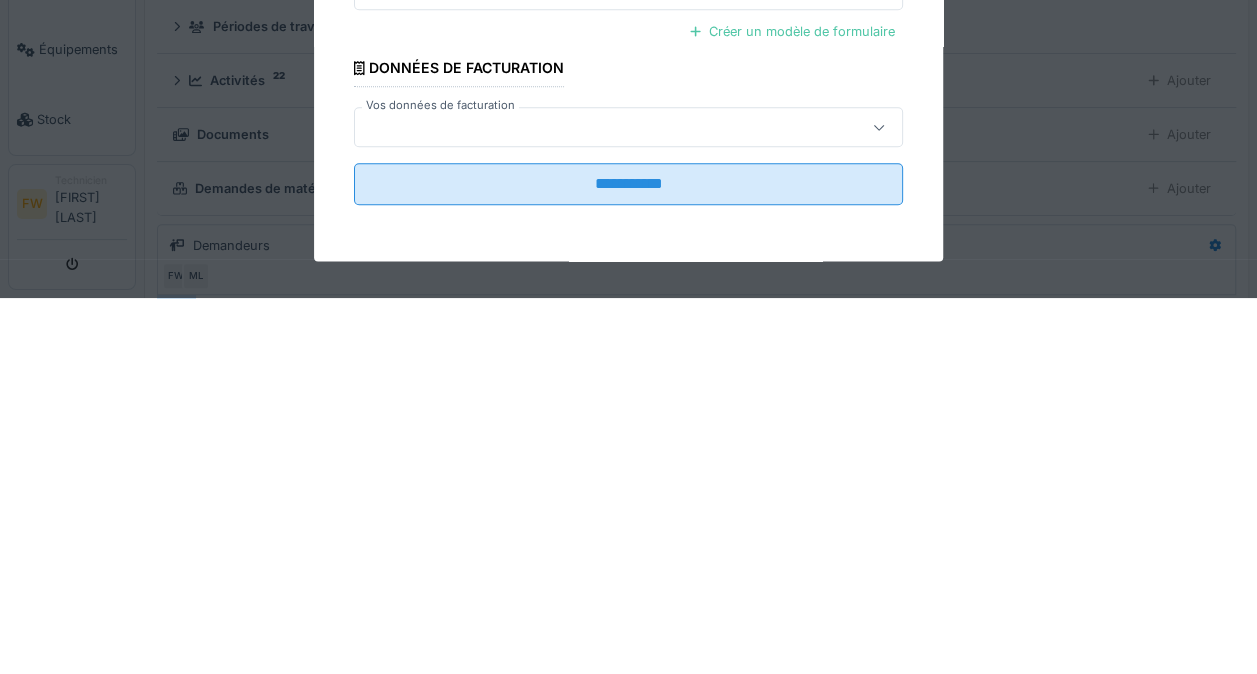 click on "**********" at bounding box center (628, 561) 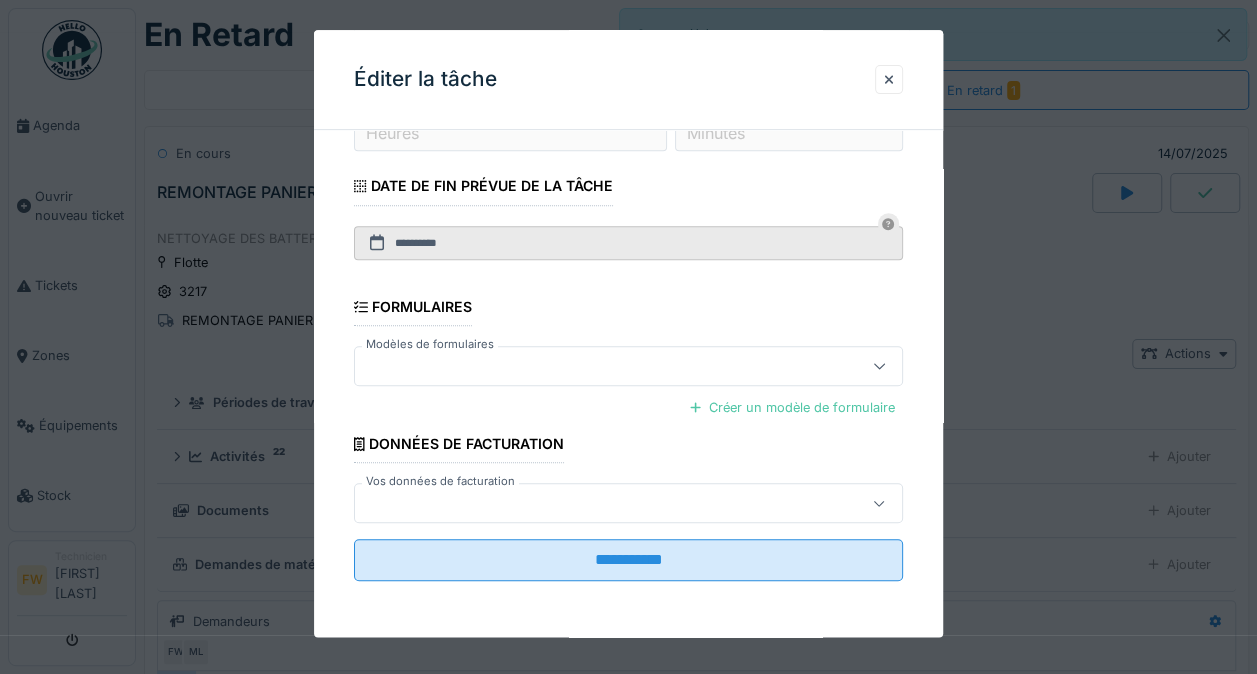 scroll, scrollTop: 340, scrollLeft: 0, axis: vertical 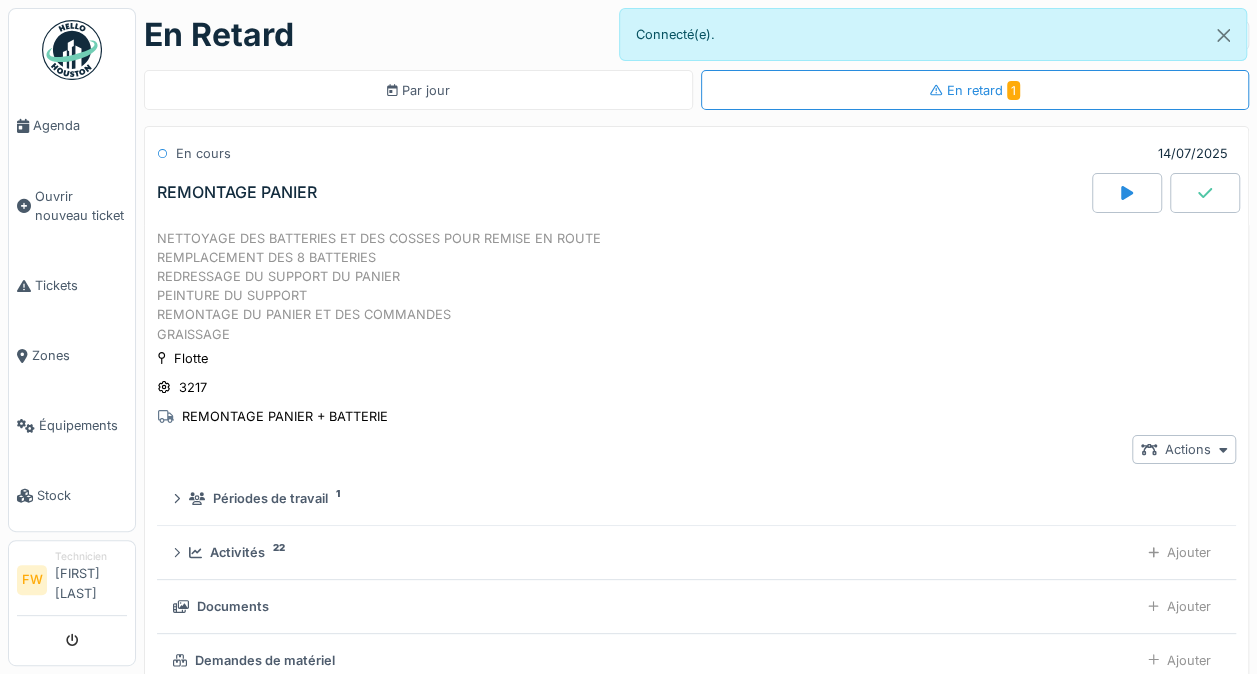 click on "Activités 22" at bounding box center (660, 552) 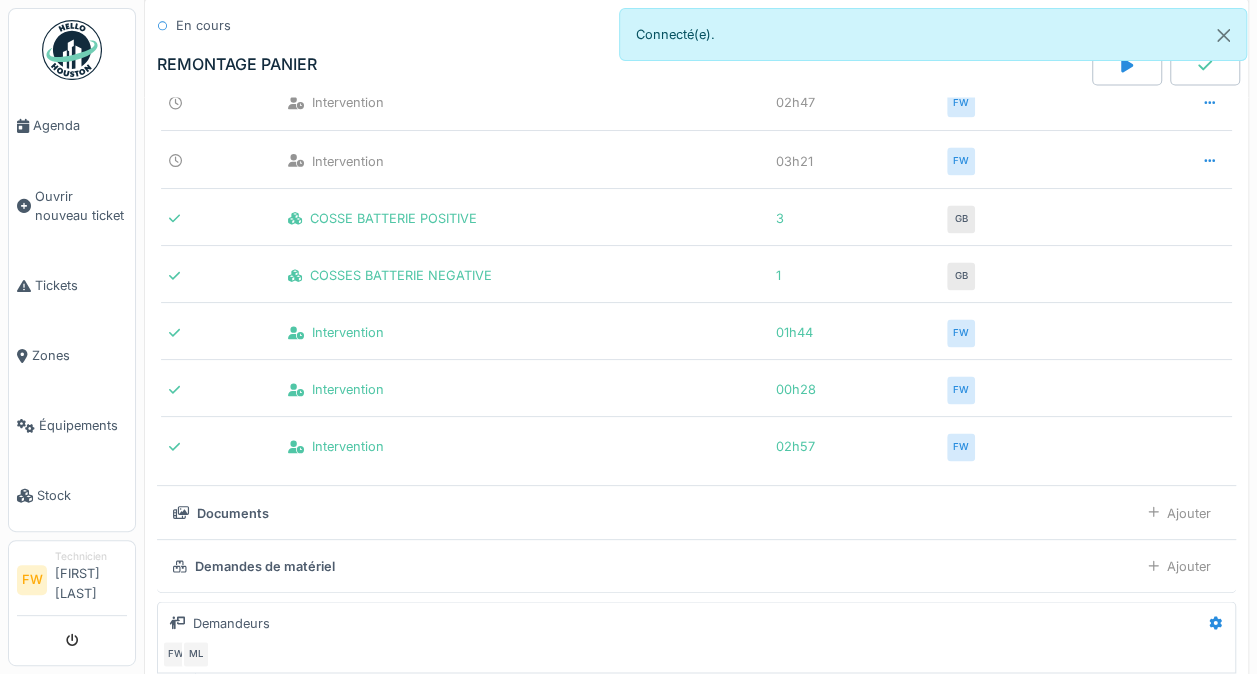 scroll, scrollTop: 1399, scrollLeft: 0, axis: vertical 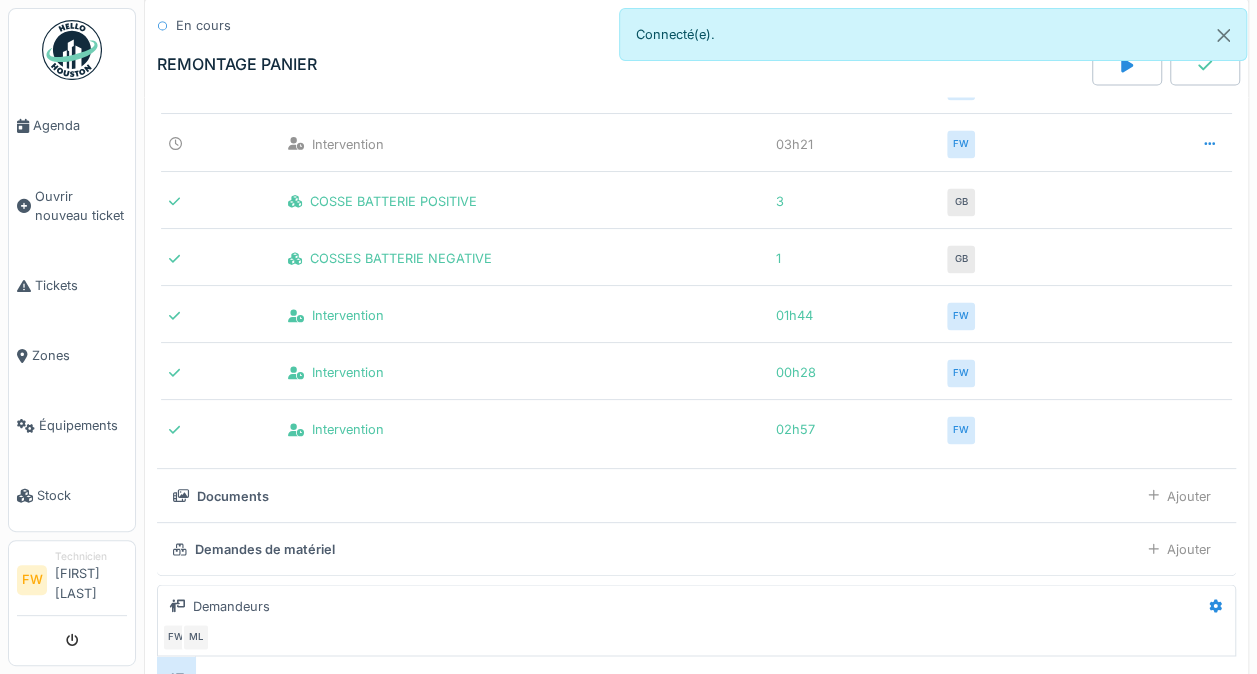 click on "Documents Ajouter" at bounding box center (696, 495) 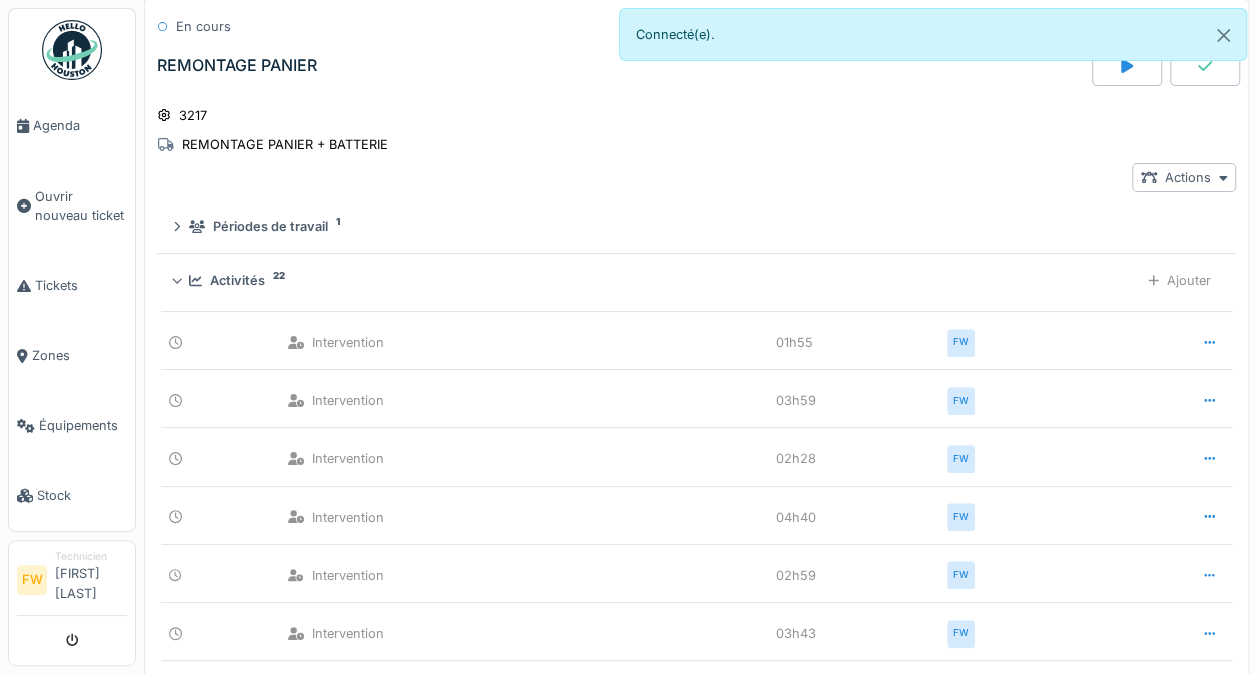 scroll, scrollTop: 0, scrollLeft: 0, axis: both 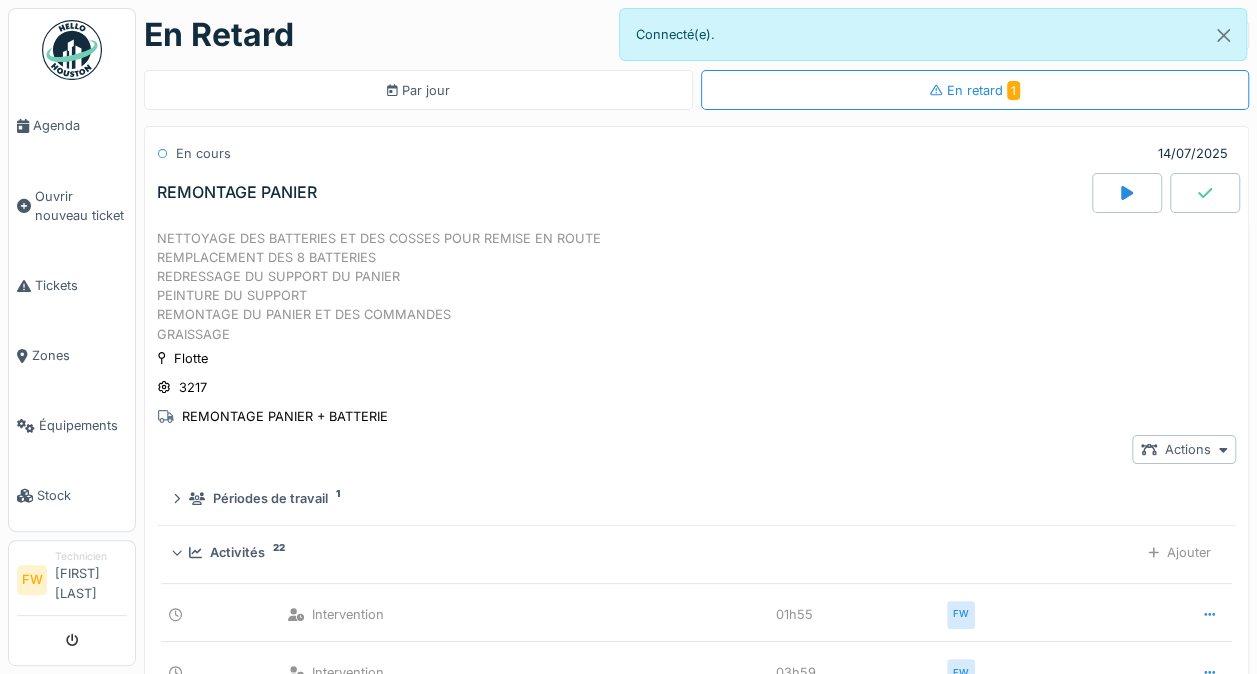 click on "Actions" at bounding box center (1184, 449) 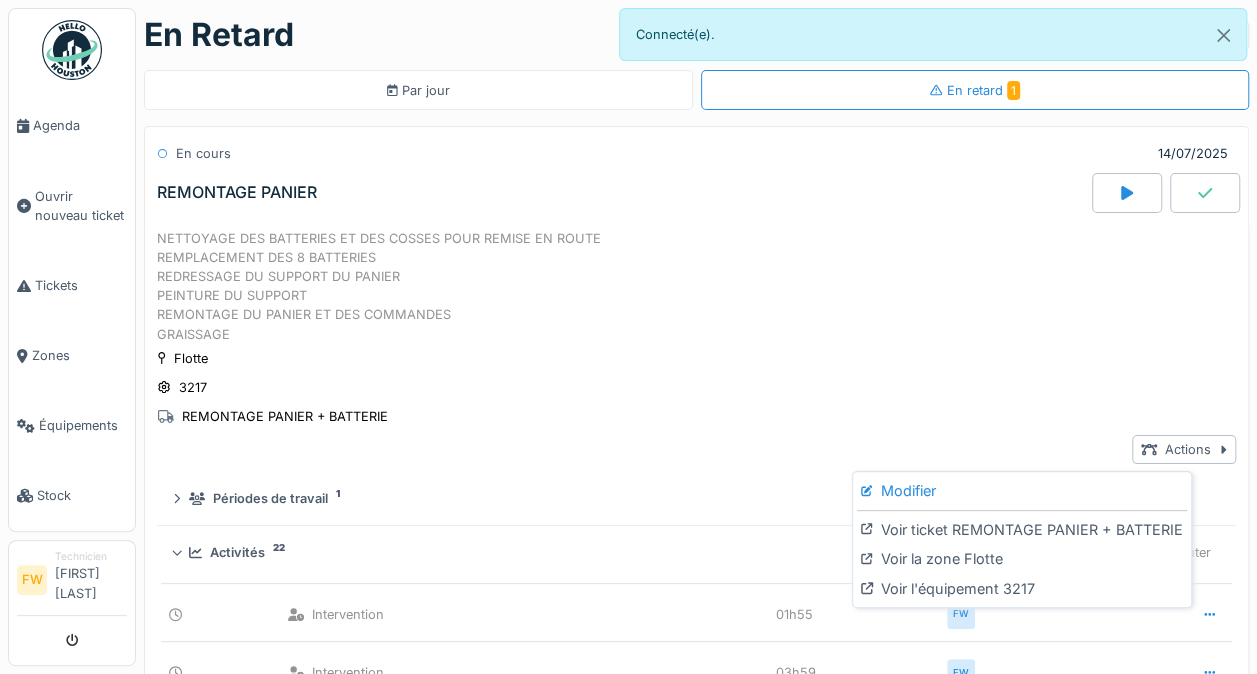 click on "Modifier" at bounding box center [1021, 491] 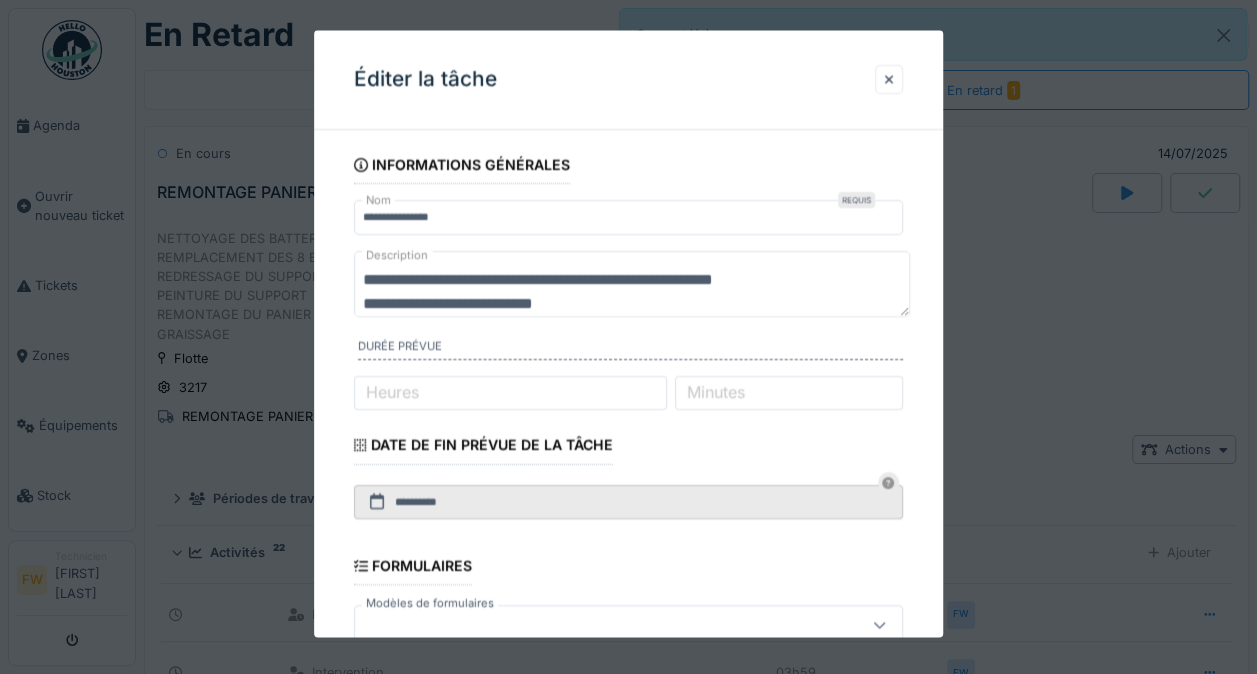 click on "**********" at bounding box center [632, 284] 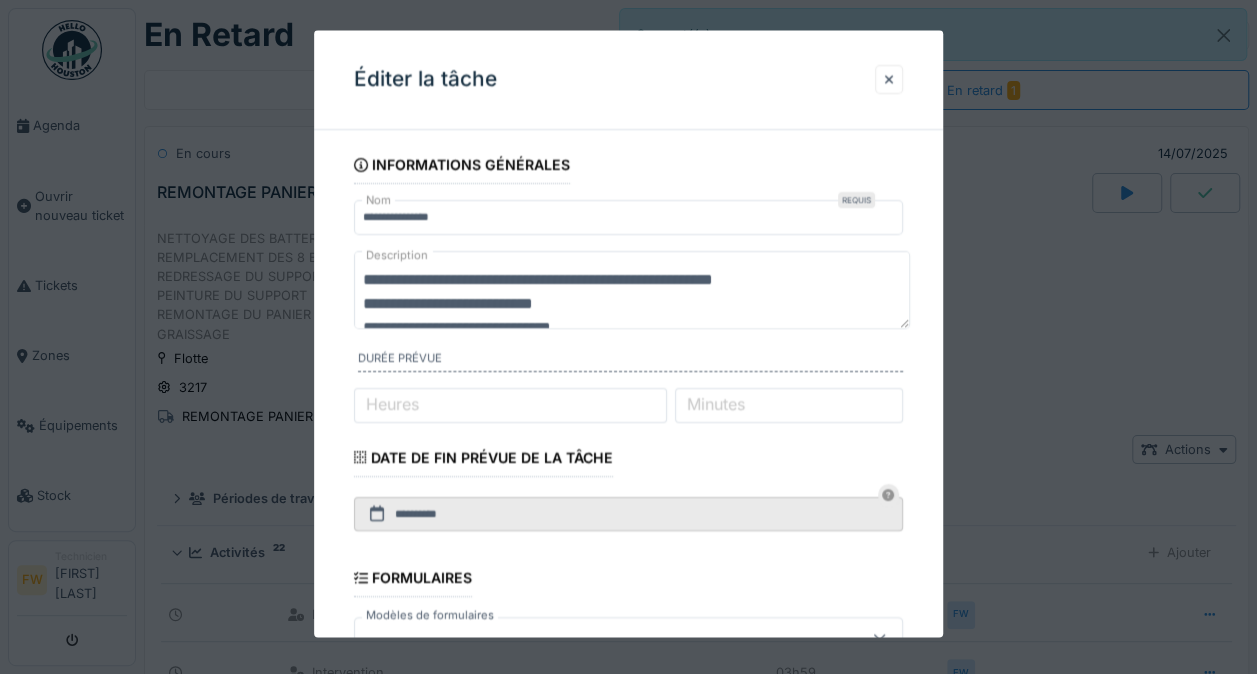 scroll, scrollTop: 15, scrollLeft: 0, axis: vertical 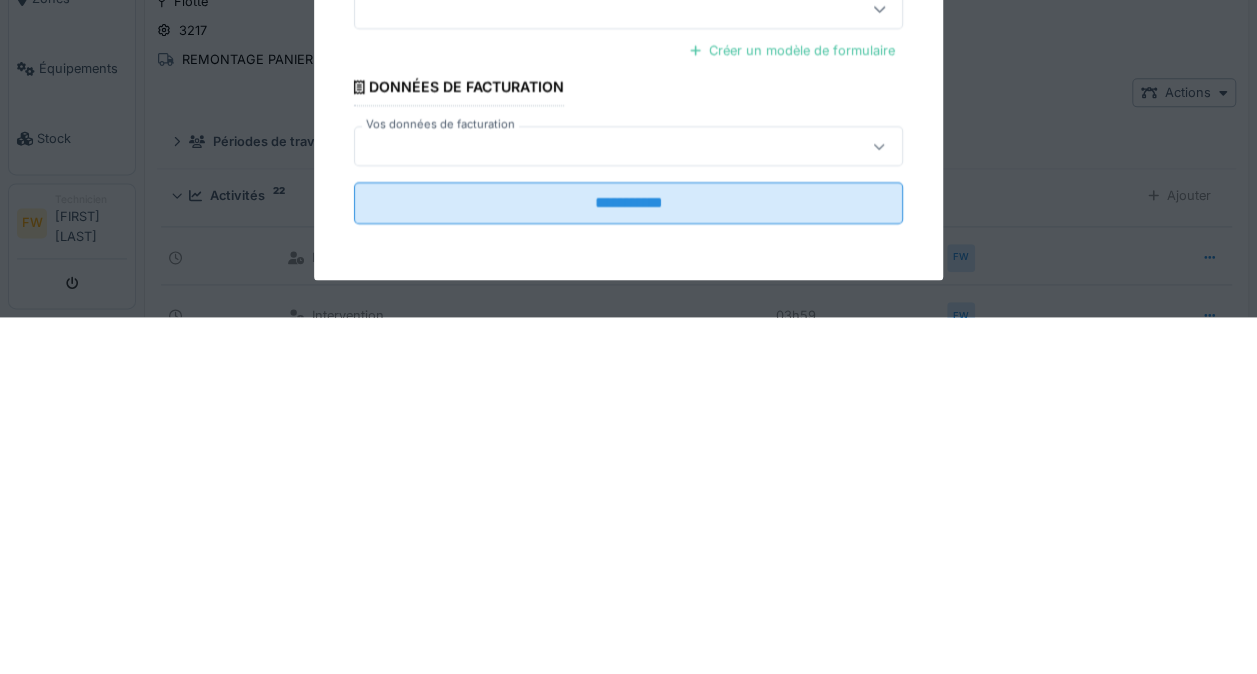 type on "**********" 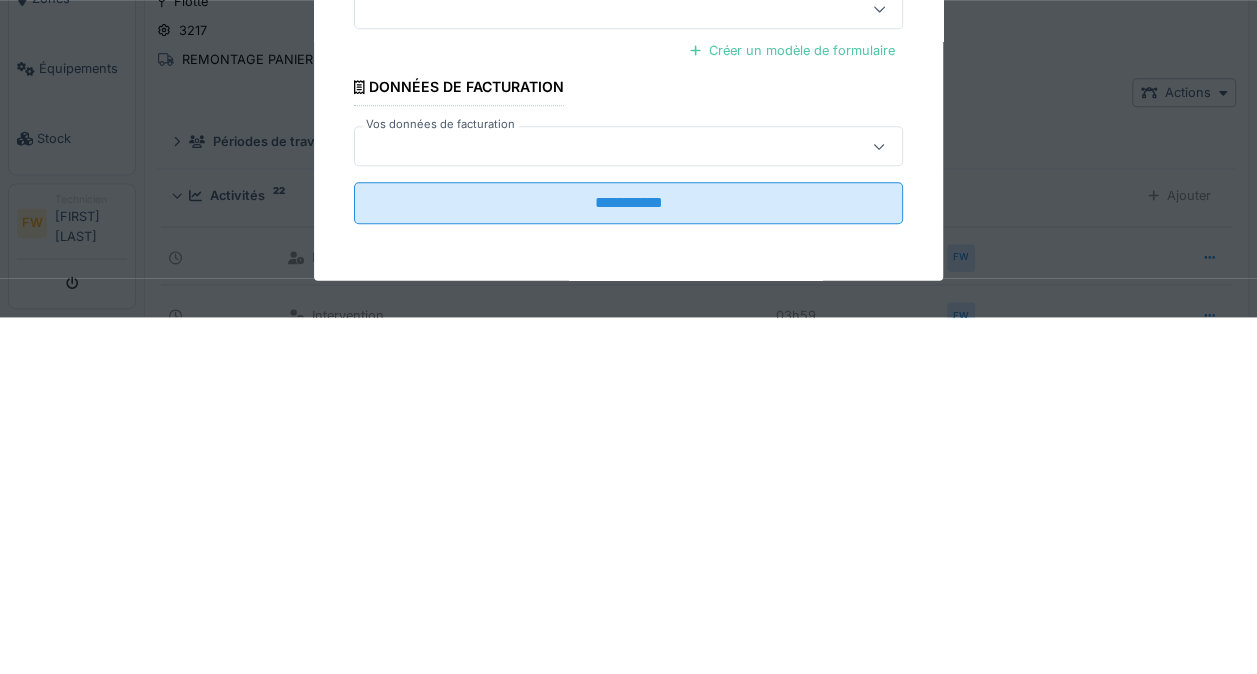 click on "**********" at bounding box center [628, 561] 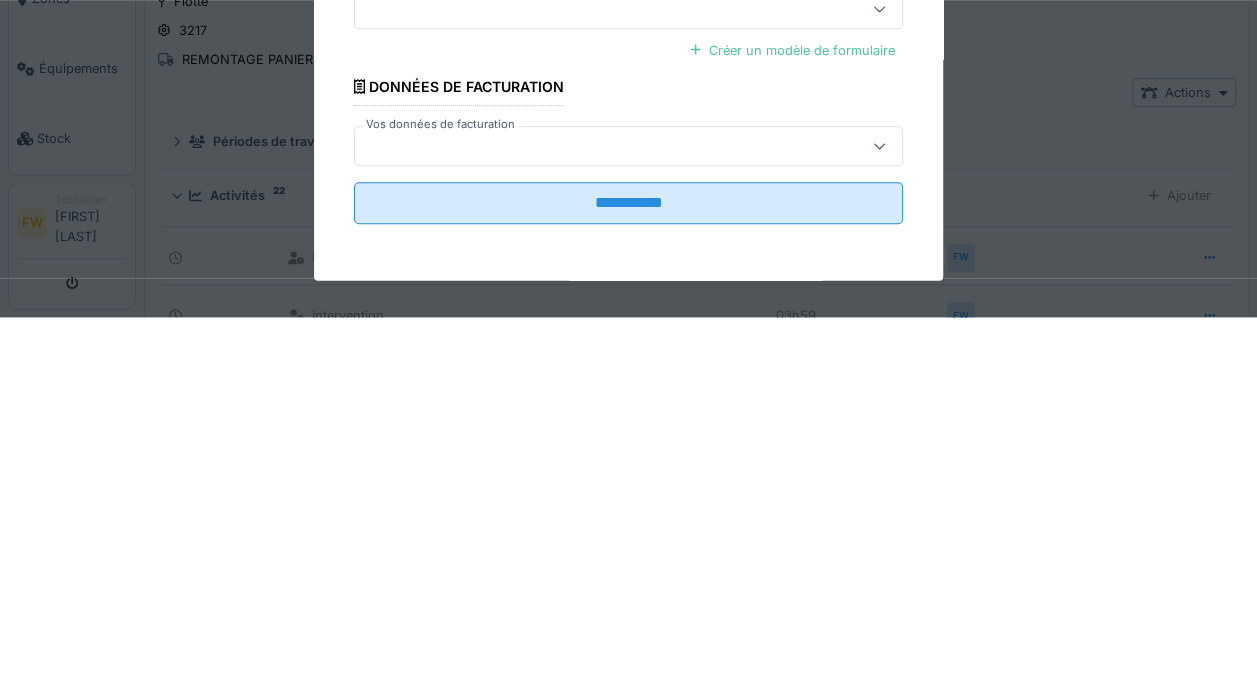 scroll, scrollTop: 15, scrollLeft: 0, axis: vertical 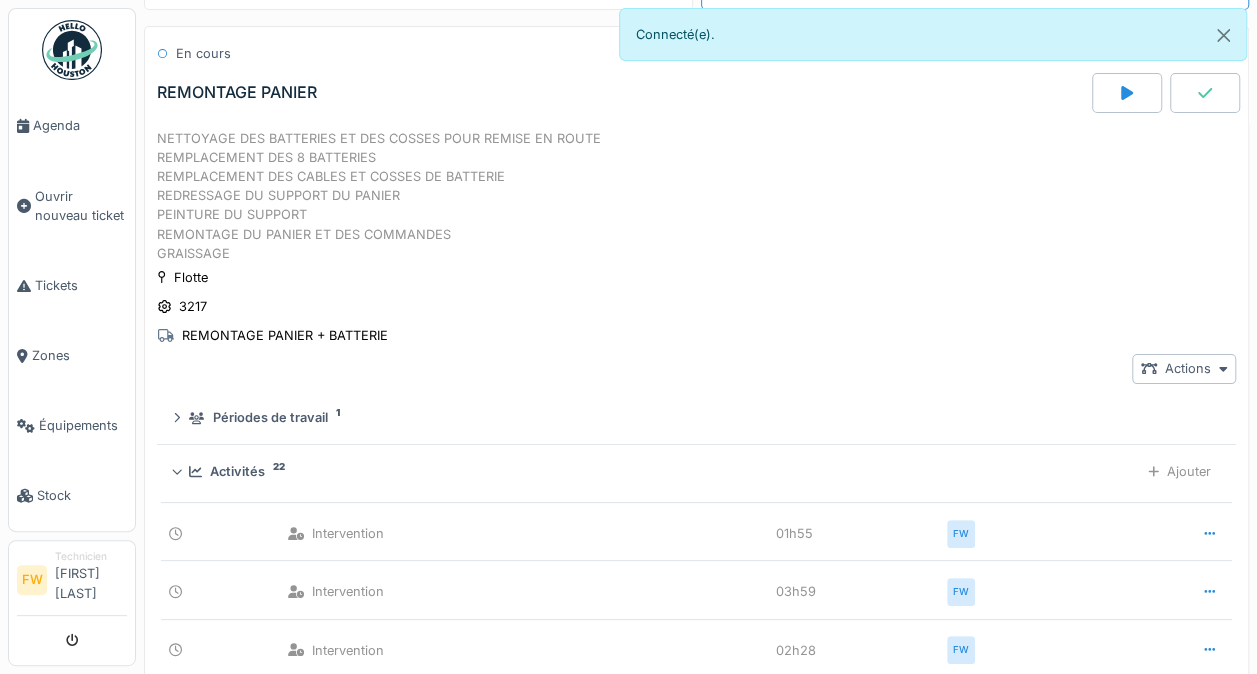 click on "Actions" at bounding box center [1184, 368] 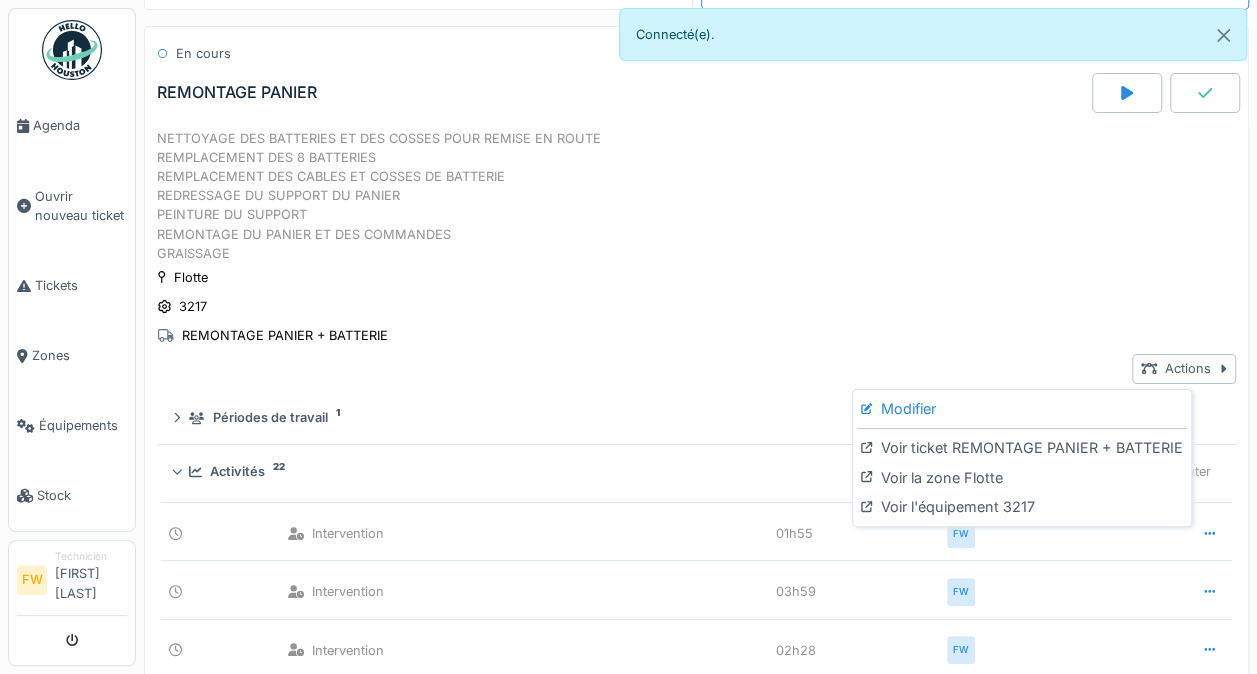 click on "Voir l'équipement 3217" at bounding box center (1021, 507) 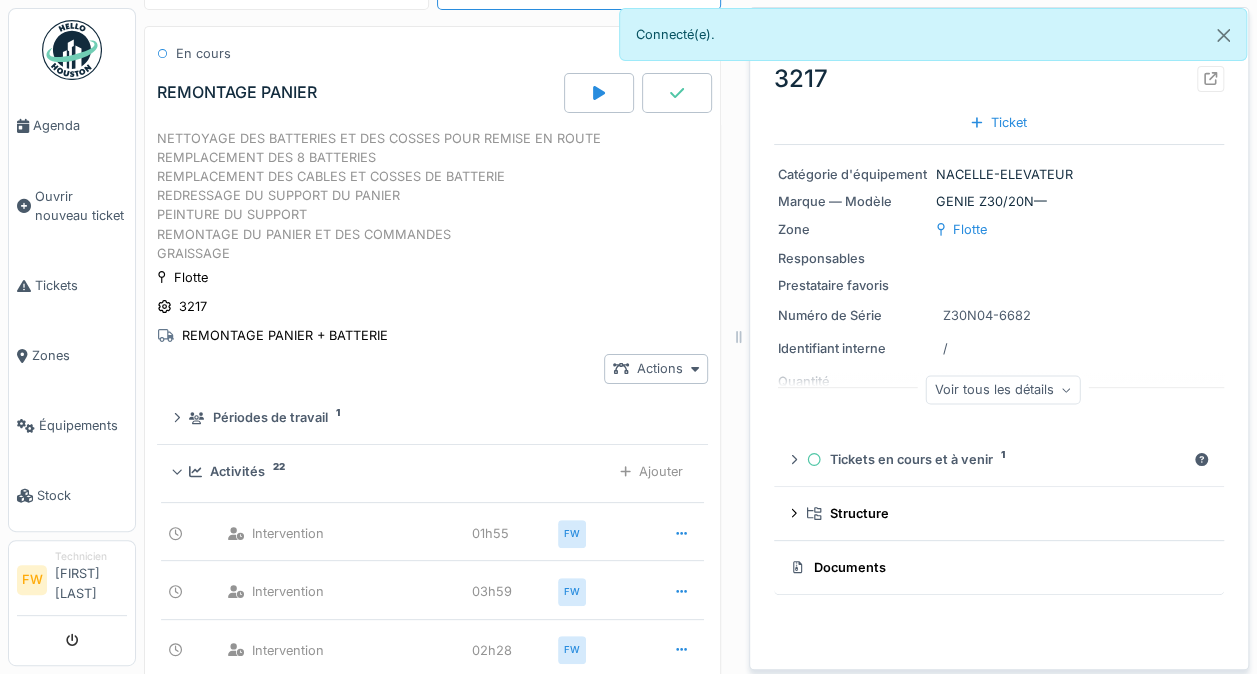 scroll, scrollTop: 15, scrollLeft: 0, axis: vertical 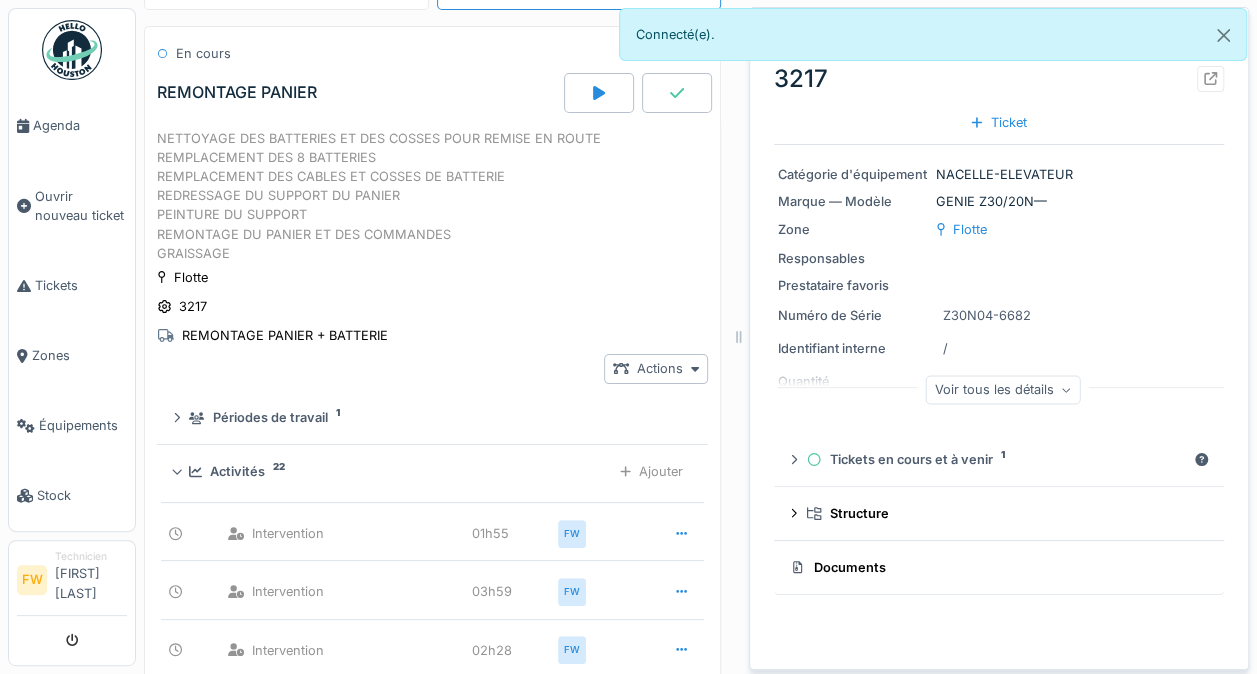 click on "Actions" at bounding box center [656, 368] 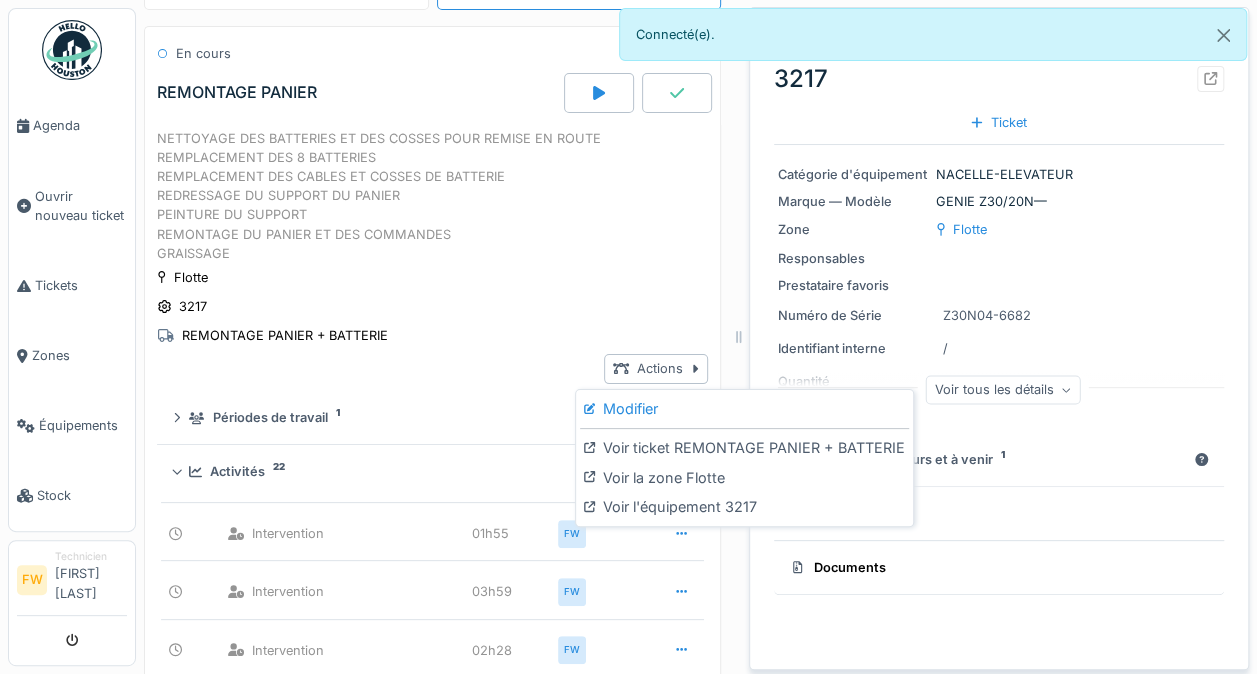 click on "Voir la zone Flotte" at bounding box center [744, 478] 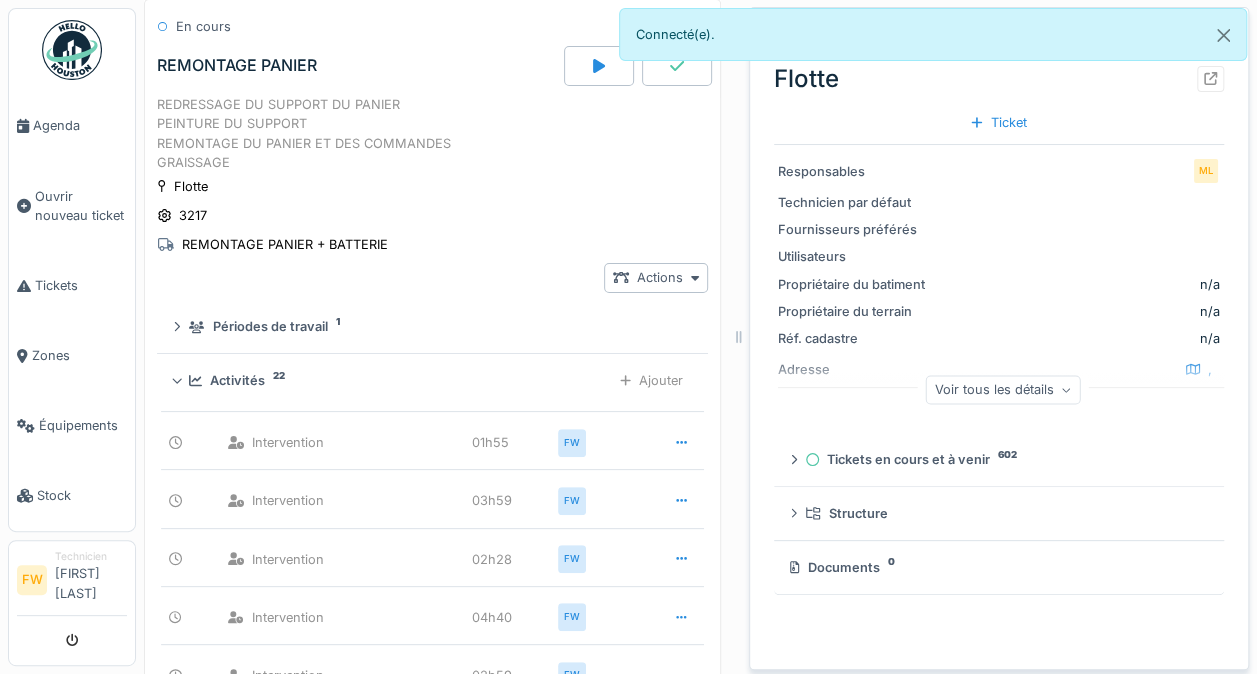 scroll, scrollTop: 100, scrollLeft: 0, axis: vertical 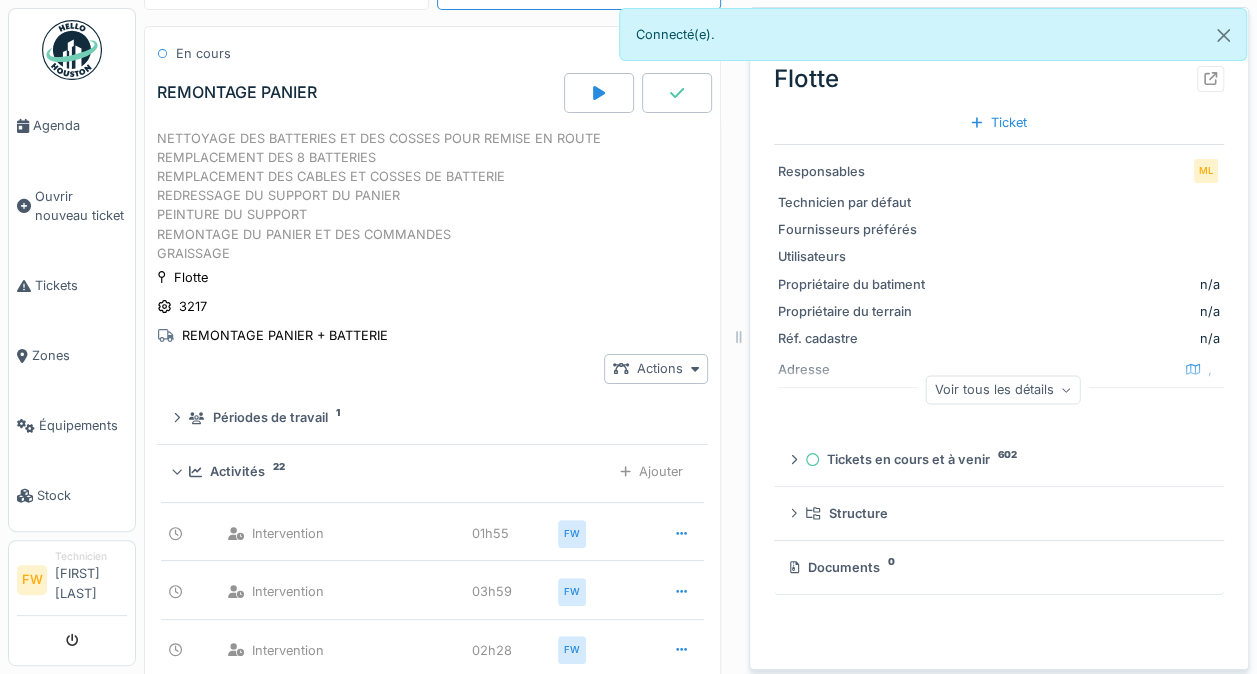 click on "Actions" at bounding box center (656, 368) 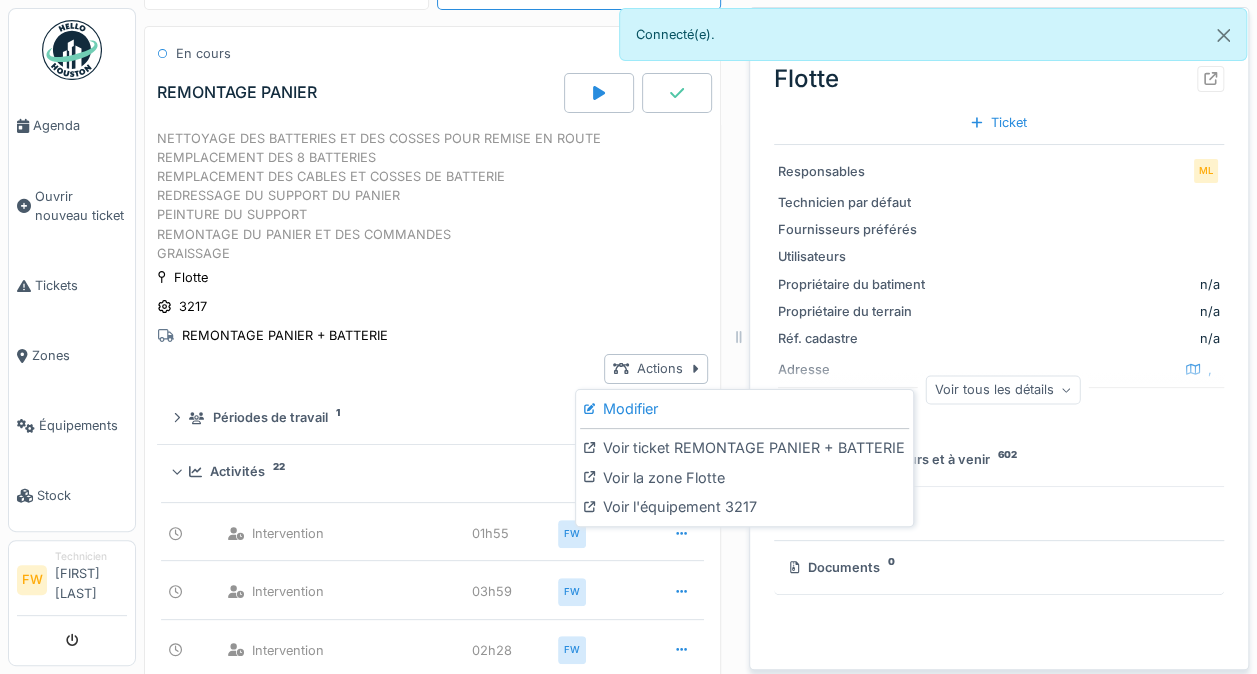 click on "Voir l'équipement 3217" at bounding box center (744, 507) 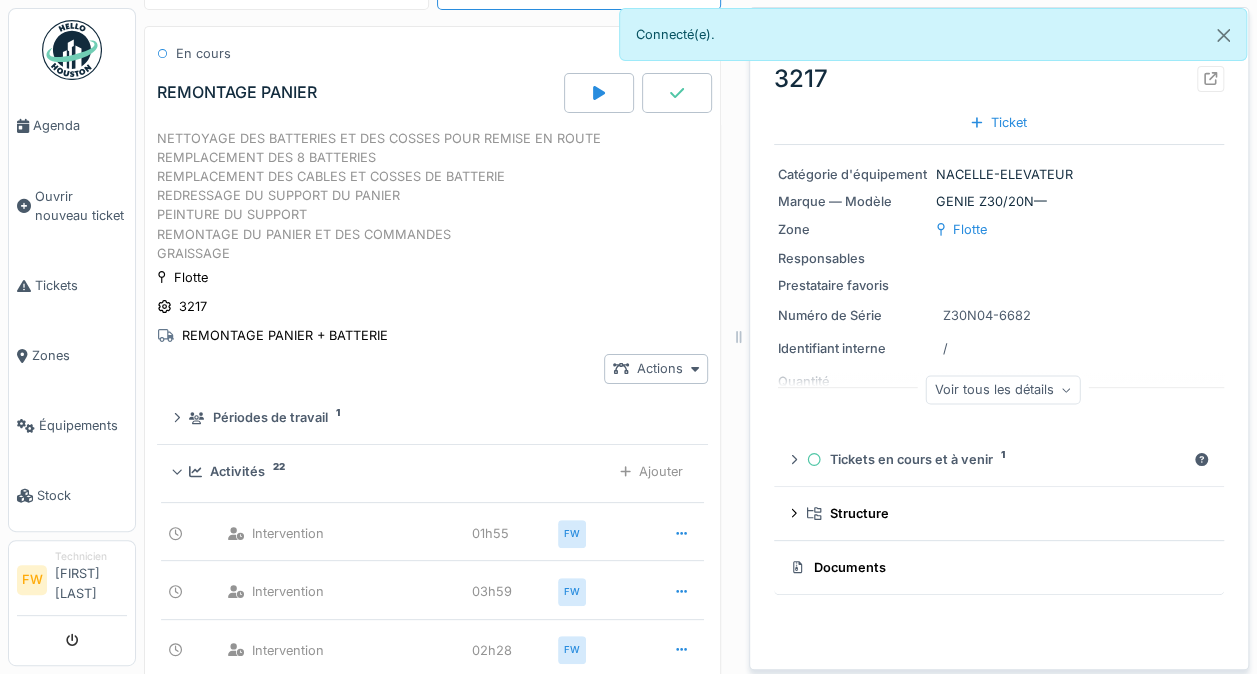 click on "Voir tous les détails" at bounding box center [1003, 389] 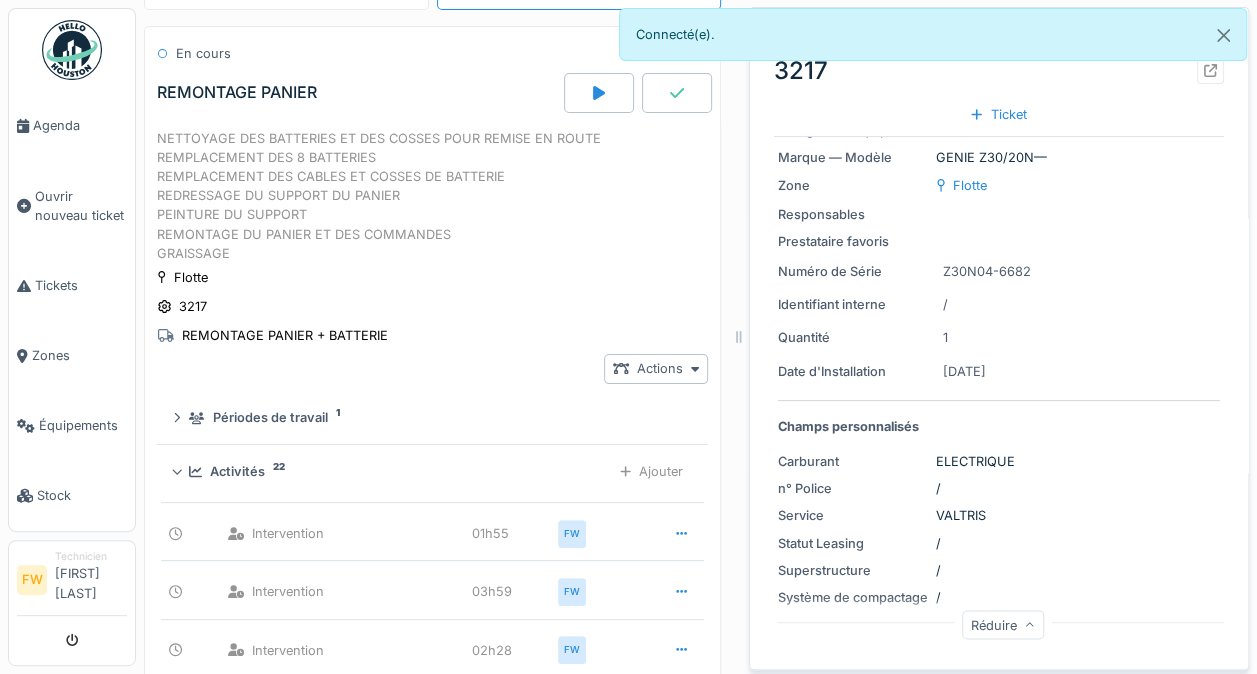 scroll, scrollTop: 0, scrollLeft: 0, axis: both 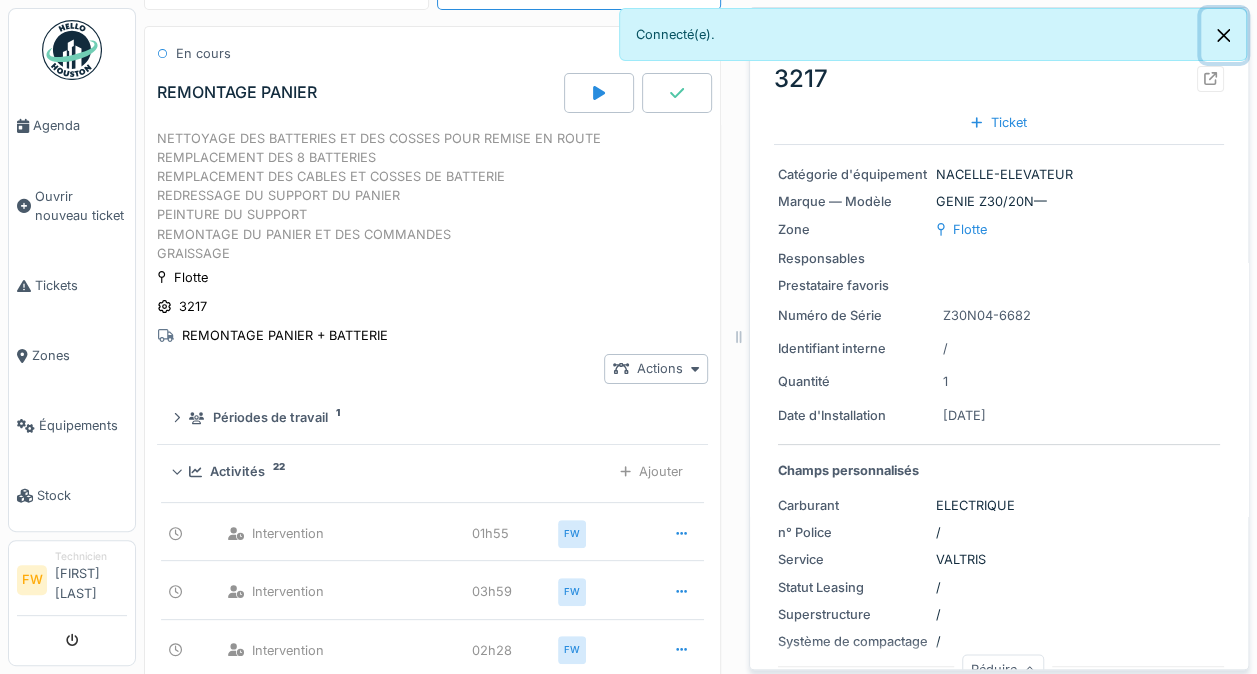 click at bounding box center [1223, 35] 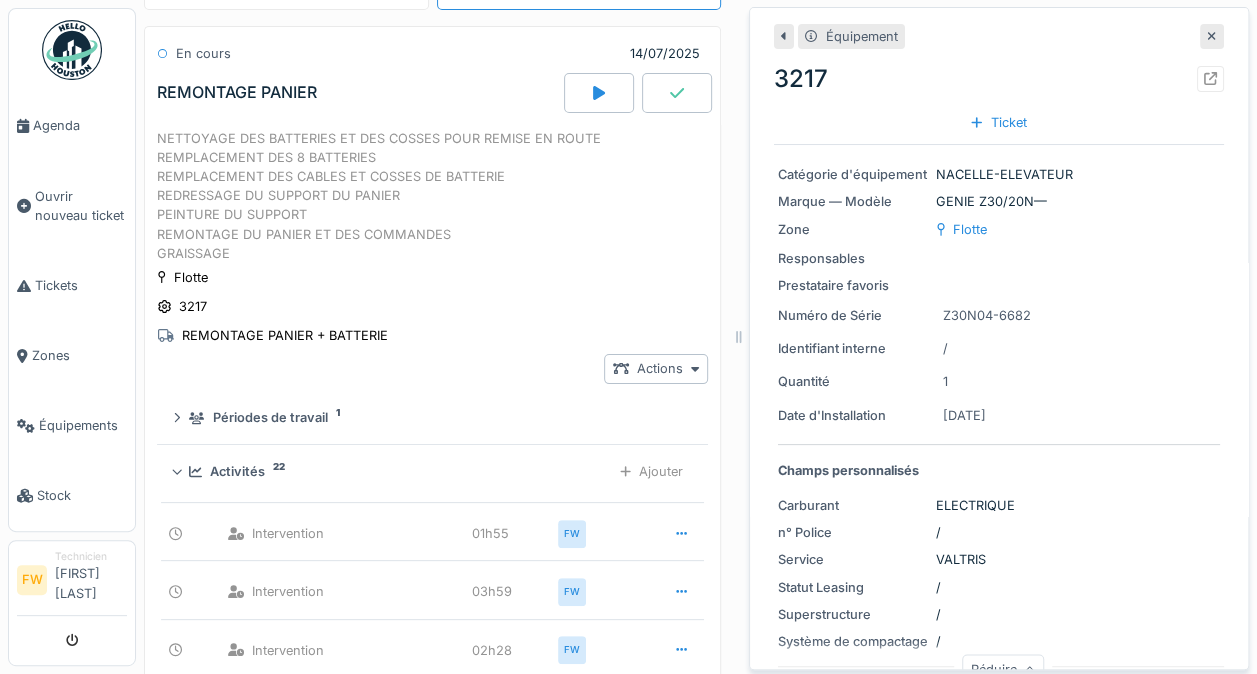 click 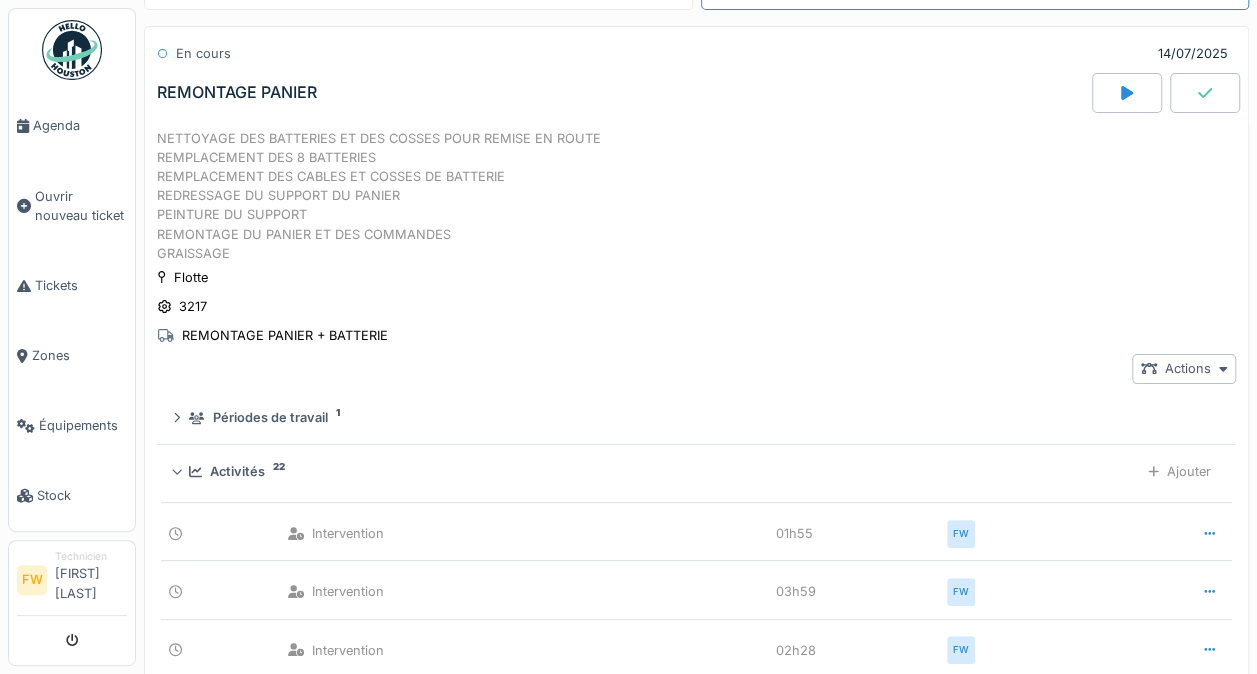 click on "Périodes de travail 1" at bounding box center (700, 417) 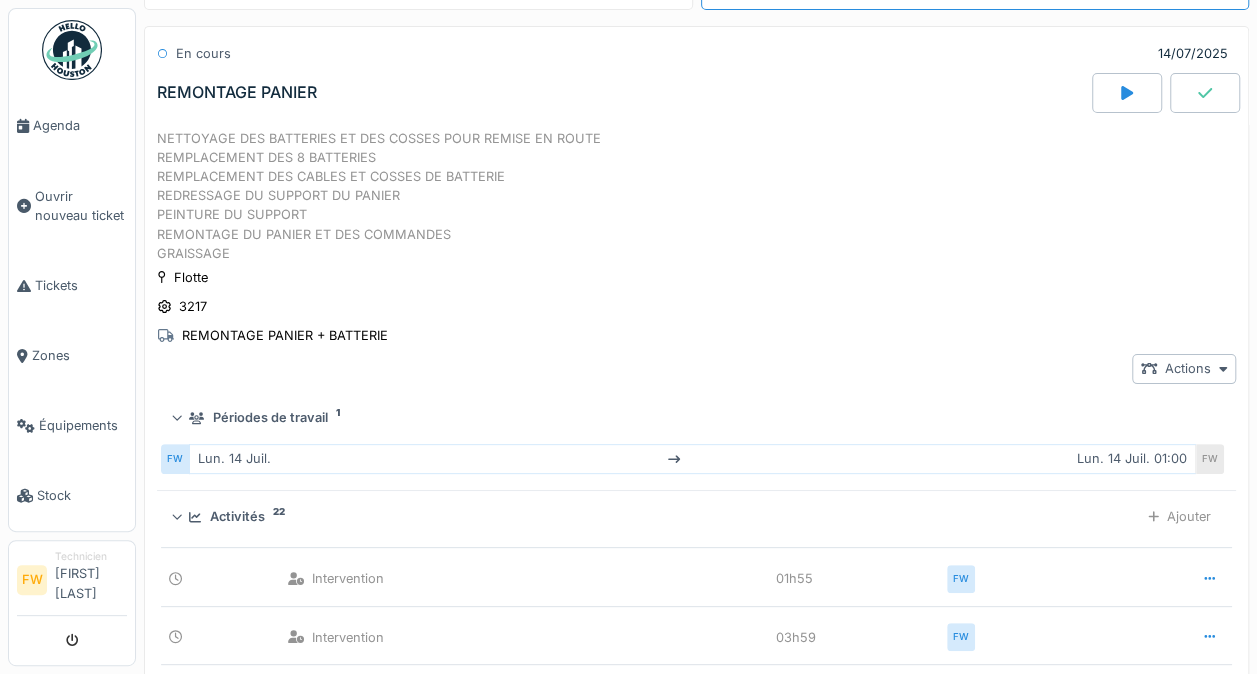 click 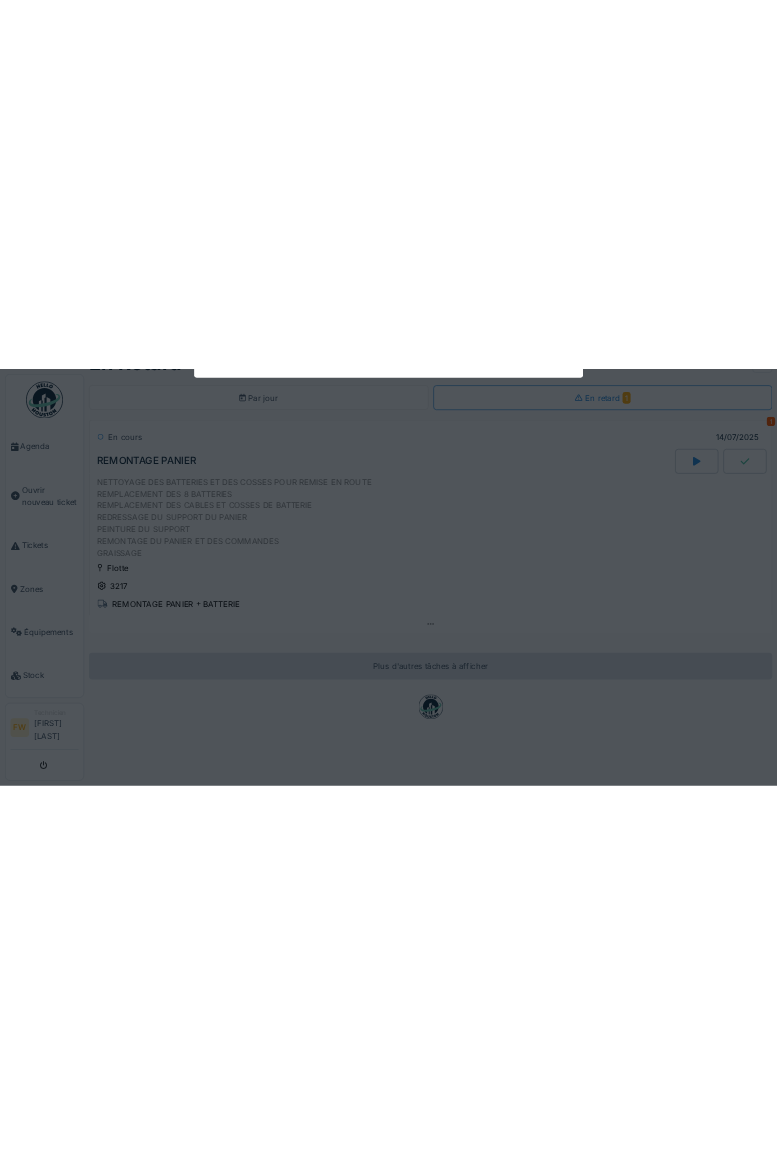 scroll, scrollTop: 57, scrollLeft: 0, axis: vertical 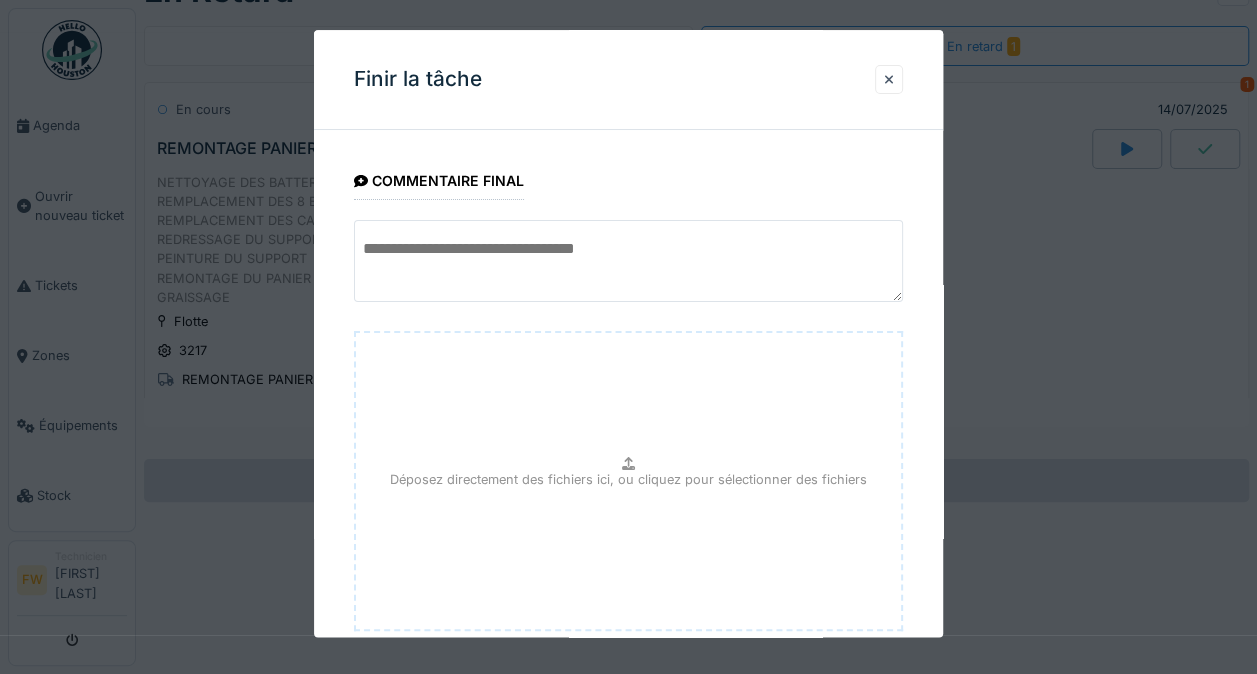 click at bounding box center [628, 261] 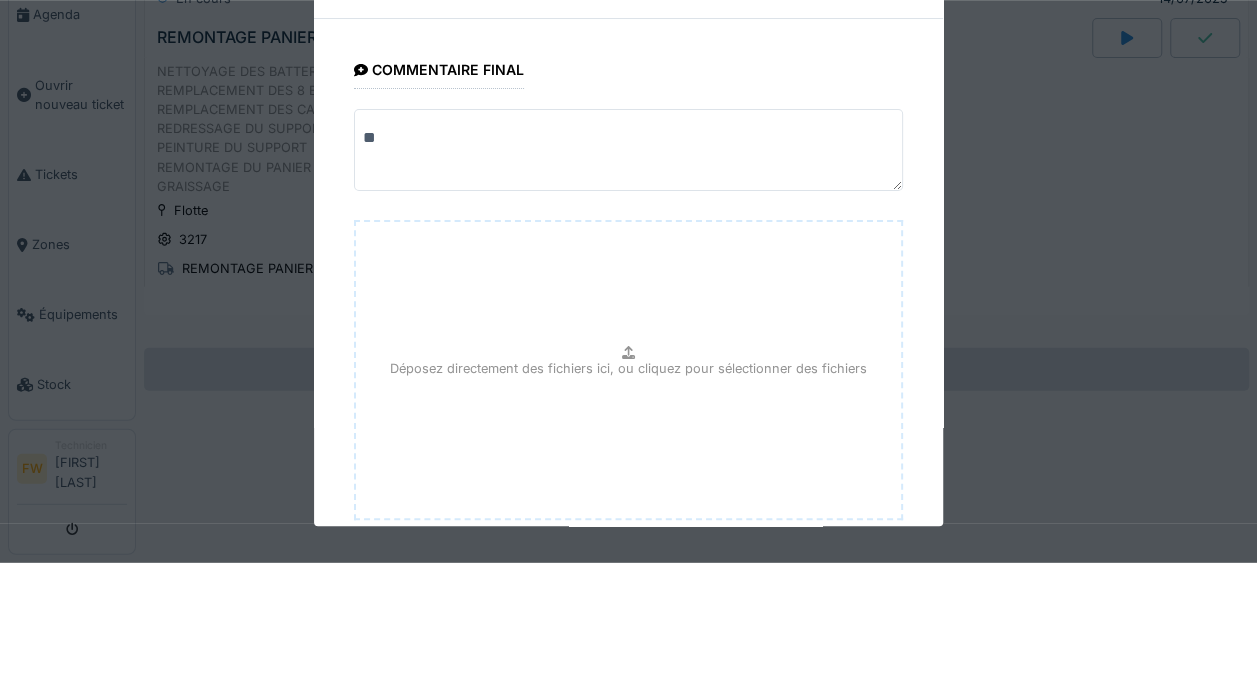 type on "*" 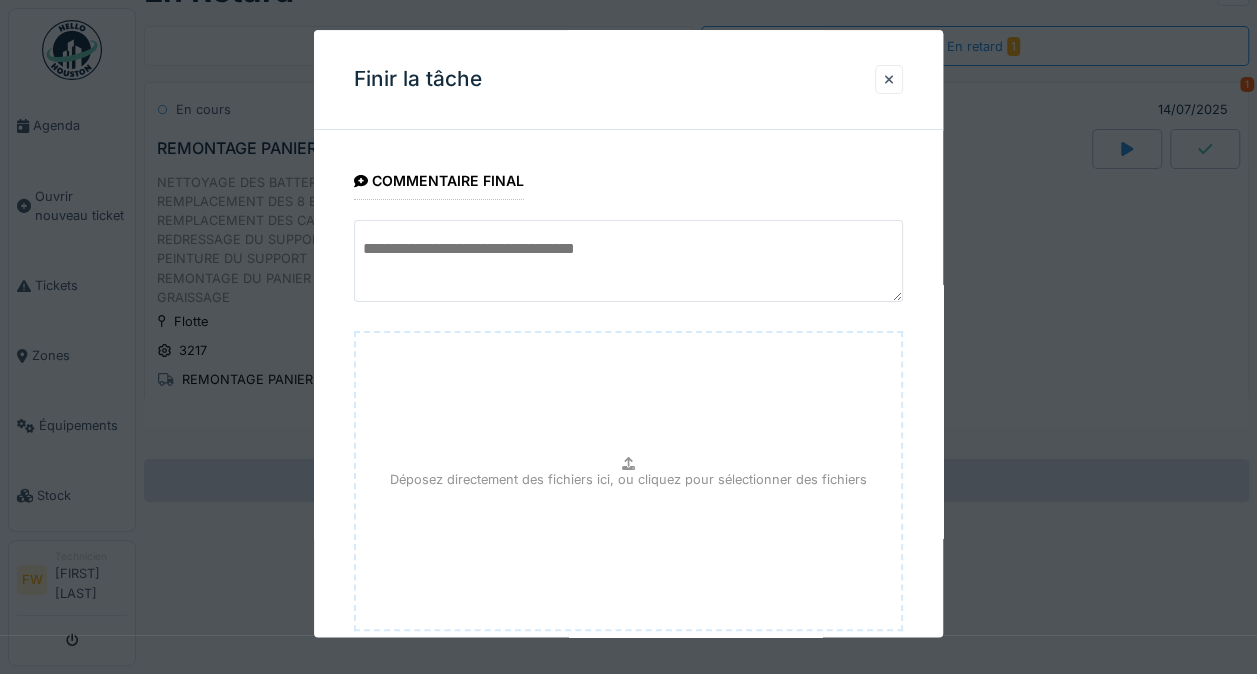 scroll, scrollTop: 0, scrollLeft: 0, axis: both 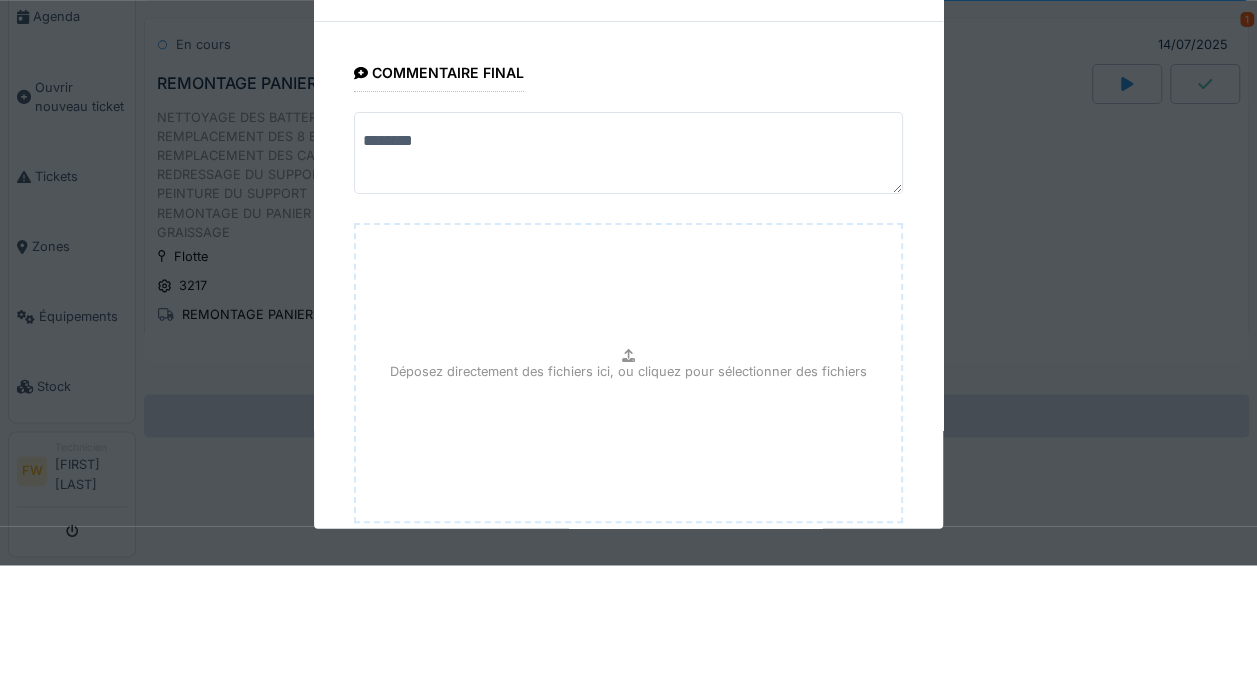 type on "*********" 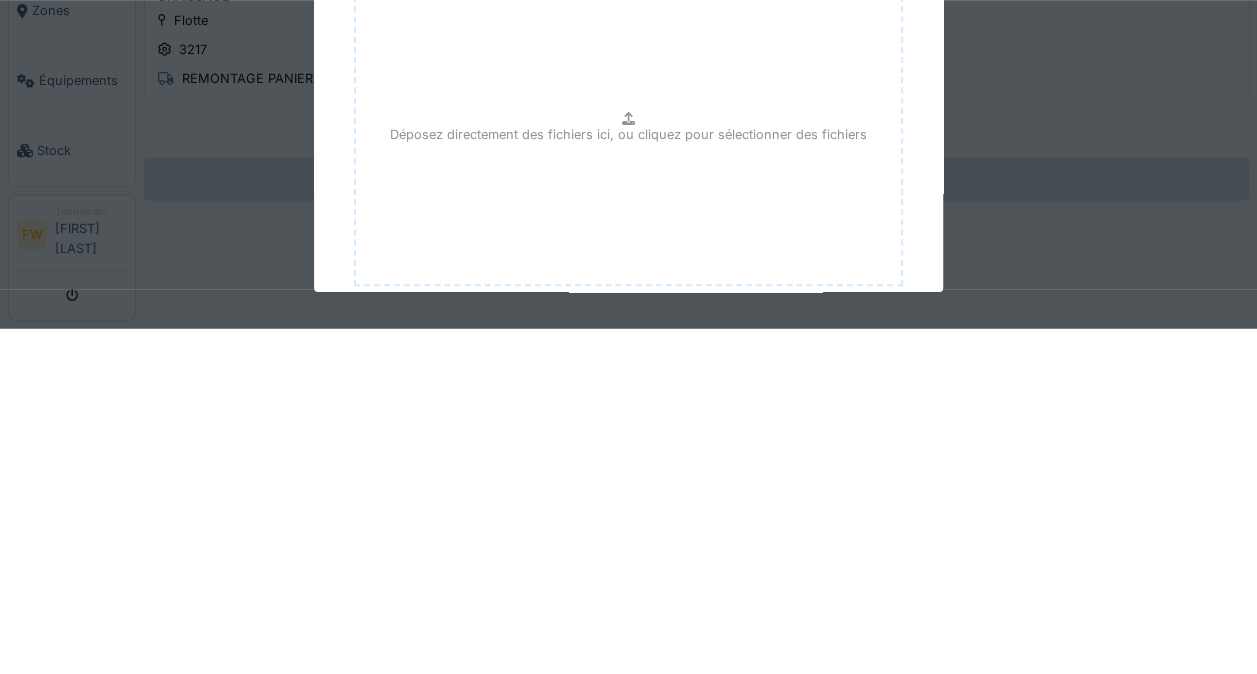 scroll, scrollTop: 15, scrollLeft: 0, axis: vertical 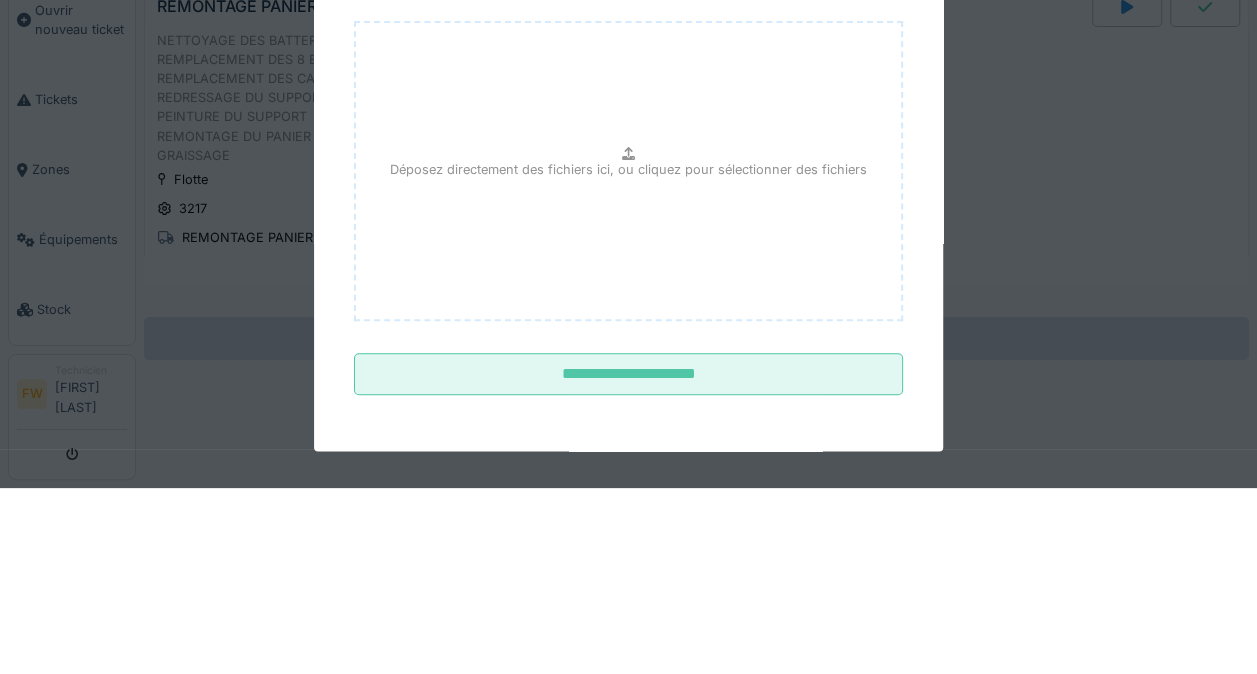 click at bounding box center [628, 337] 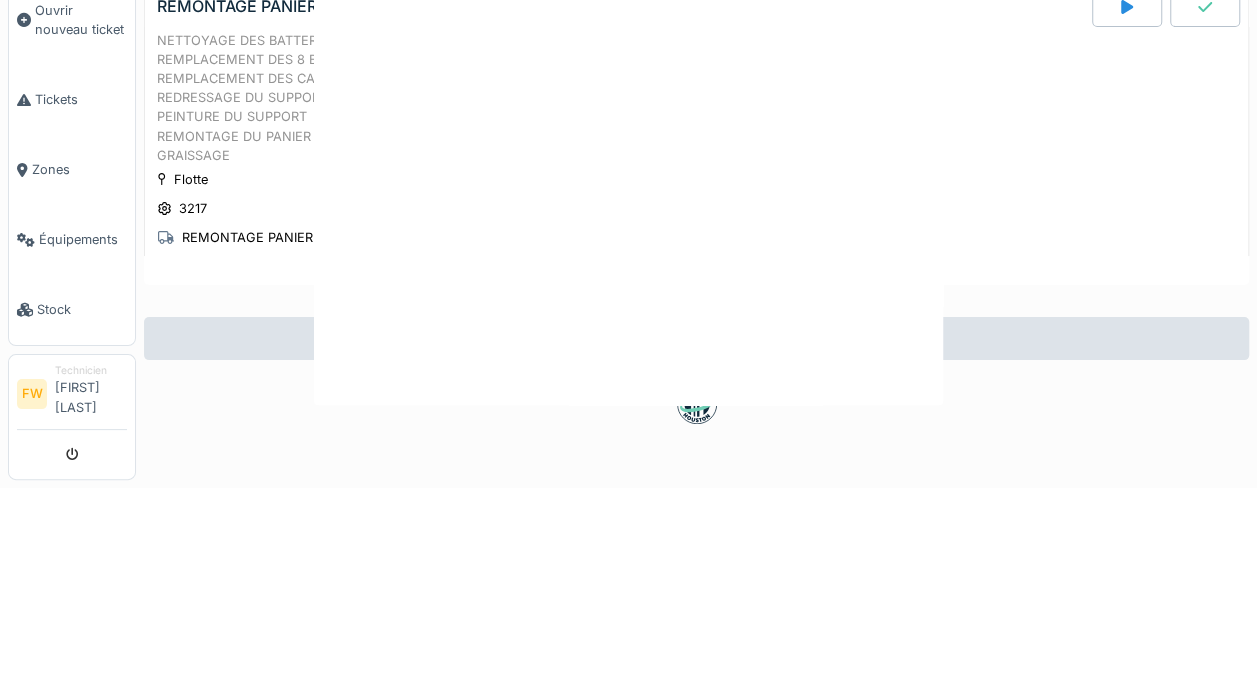 scroll, scrollTop: 15, scrollLeft: 0, axis: vertical 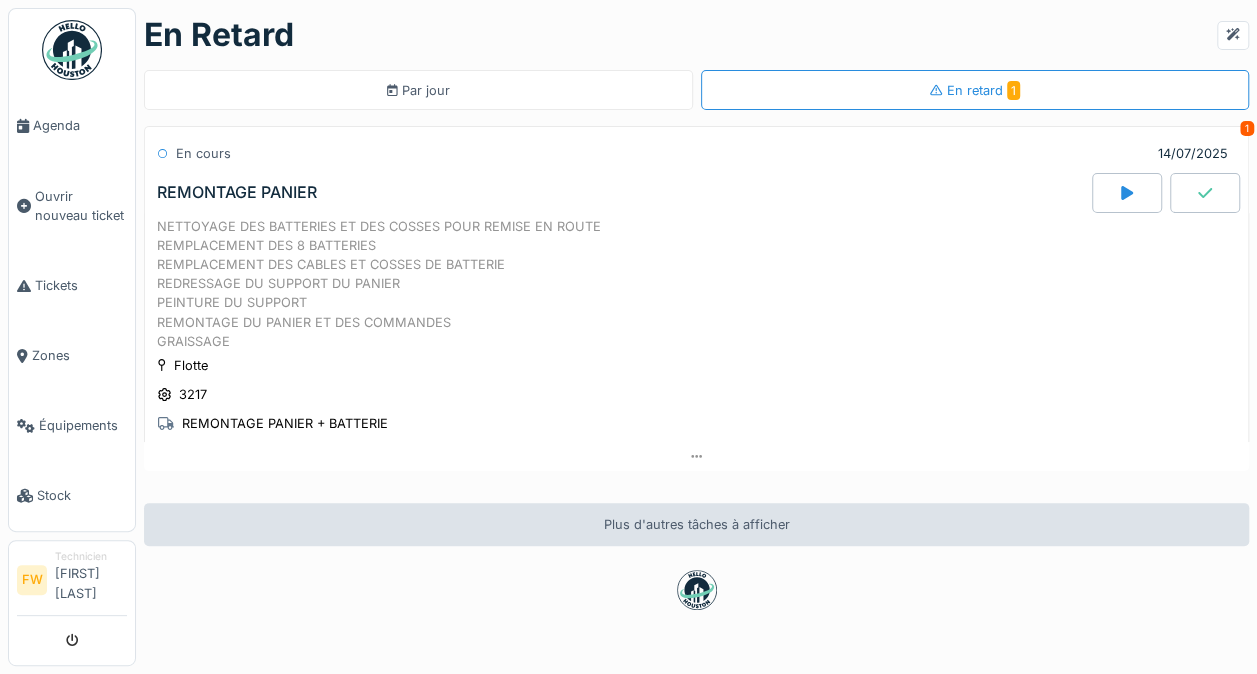 click at bounding box center (1205, 193) 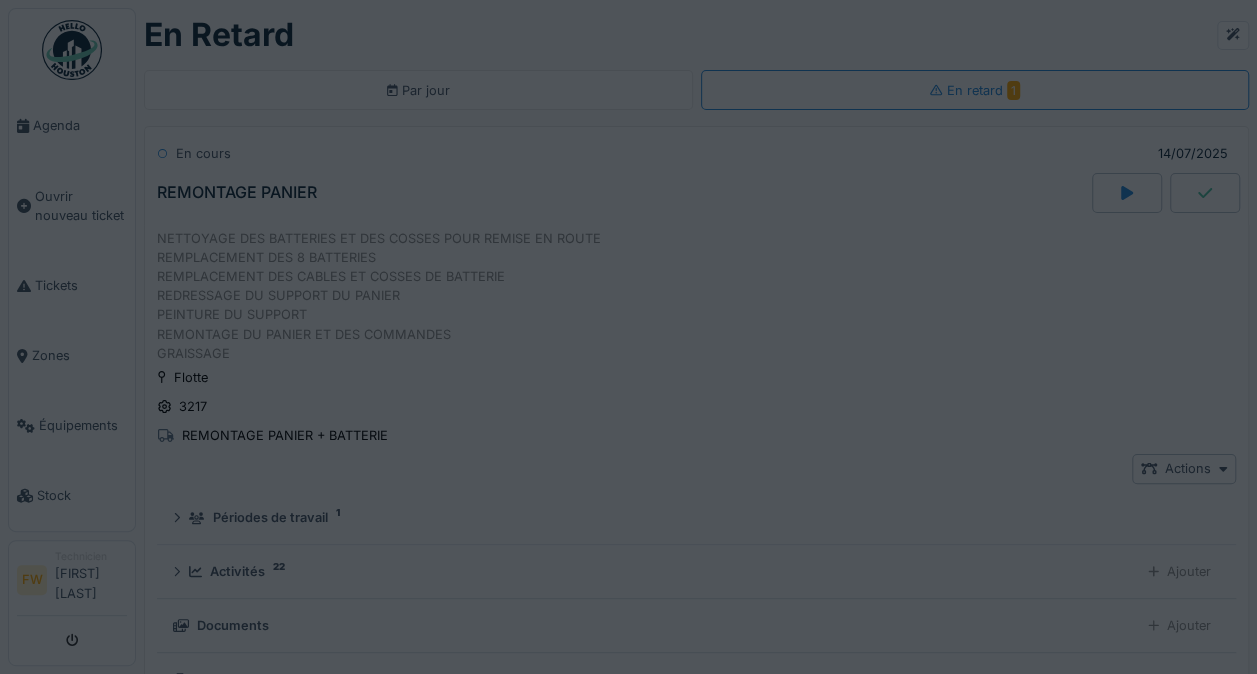 scroll, scrollTop: 15, scrollLeft: 0, axis: vertical 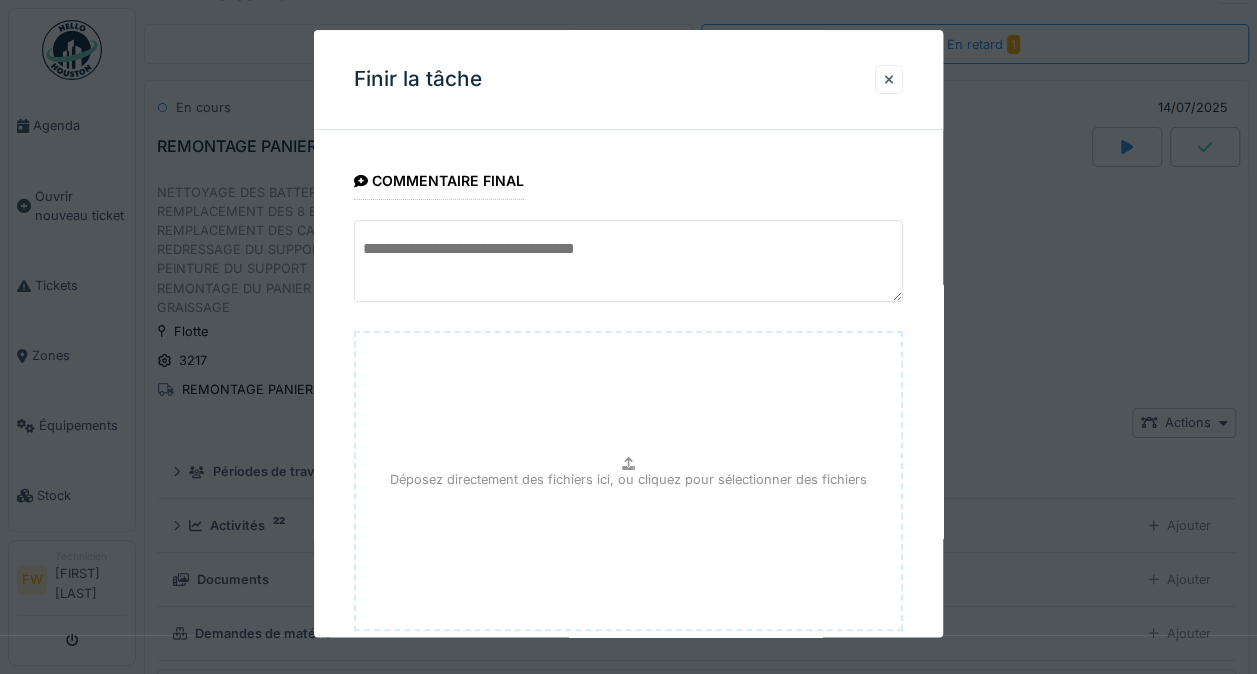 click at bounding box center [628, 261] 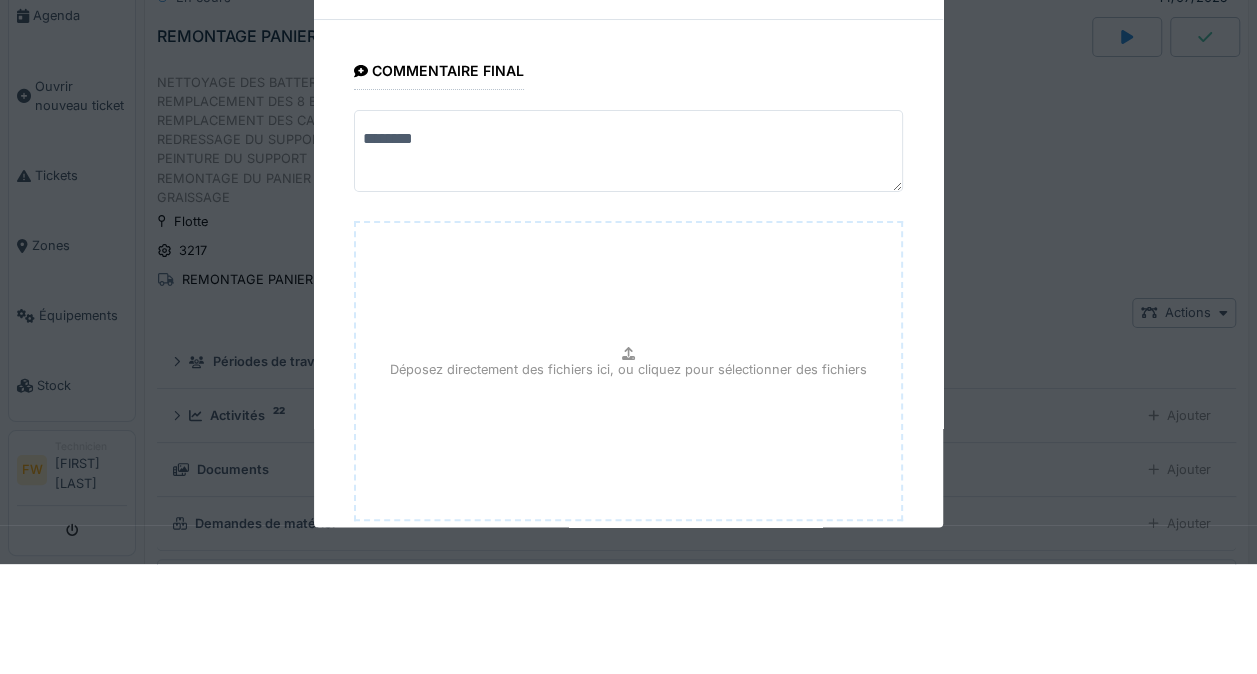 scroll, scrollTop: 15, scrollLeft: 0, axis: vertical 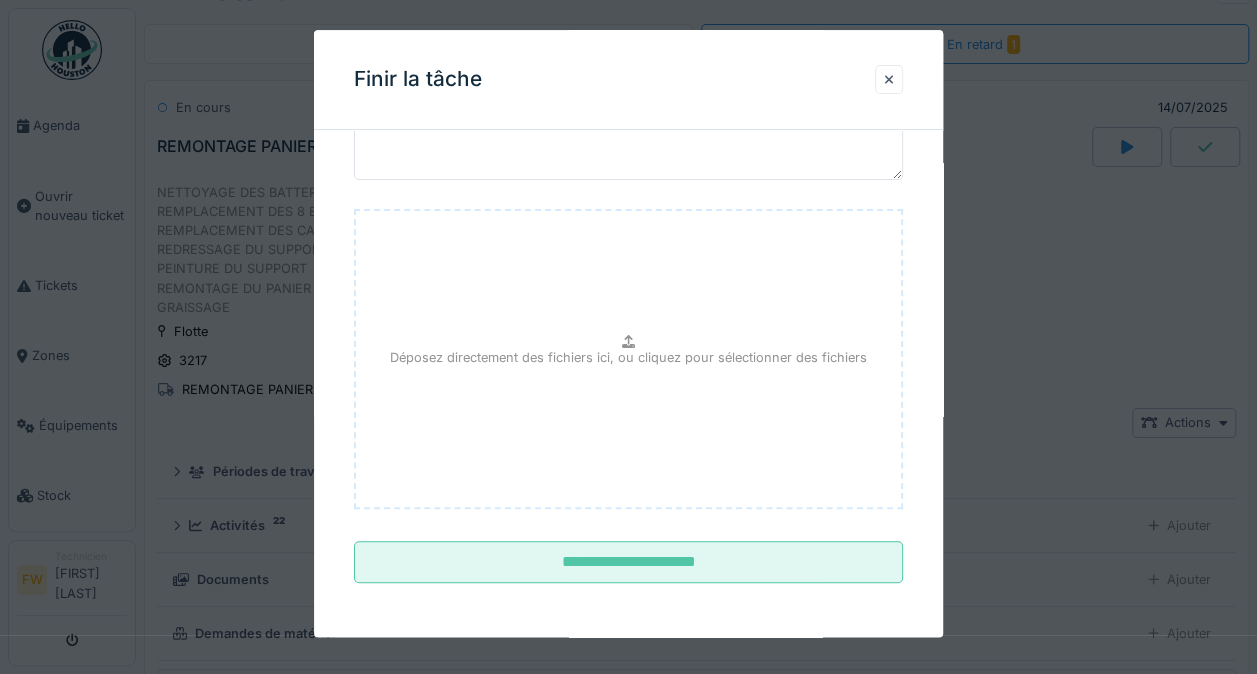 type on "********" 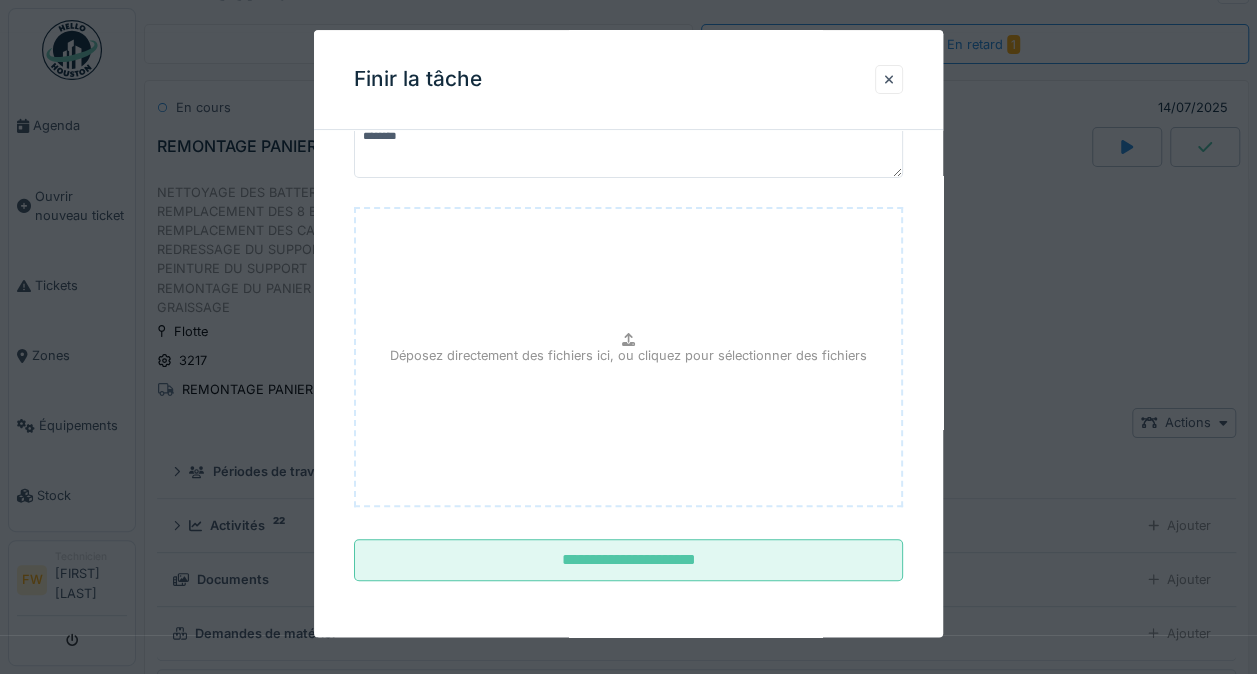 click on "**********" at bounding box center (628, 561) 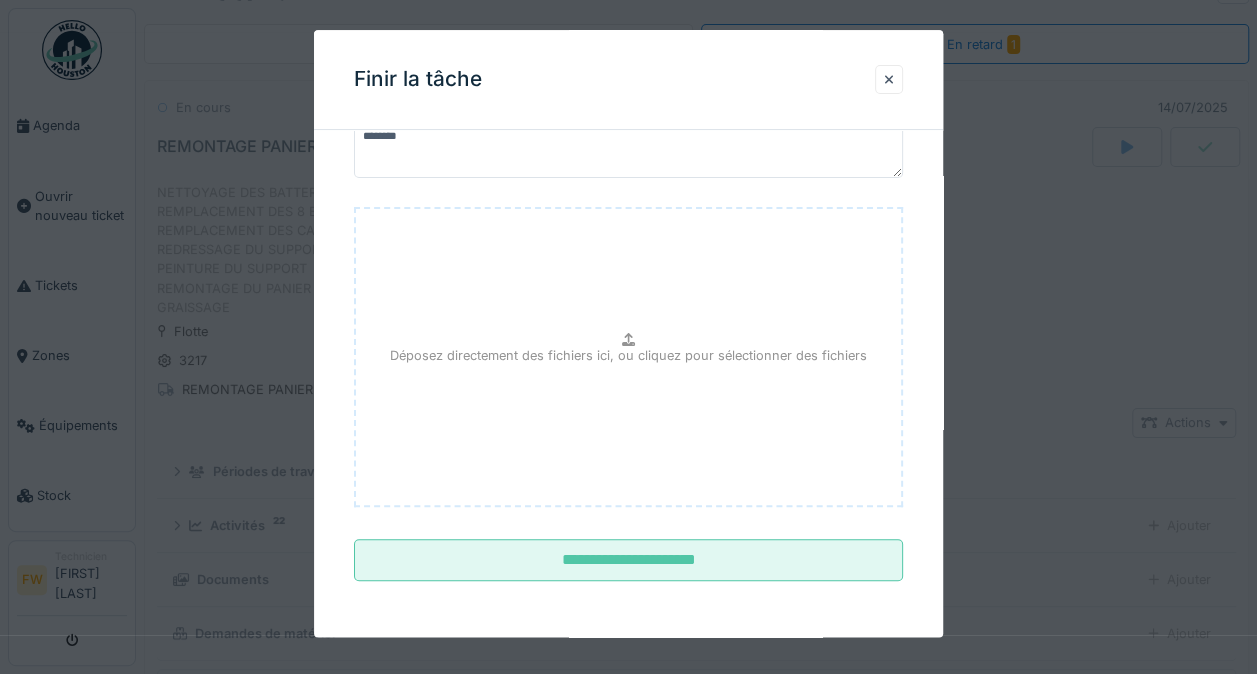 scroll, scrollTop: 108, scrollLeft: 0, axis: vertical 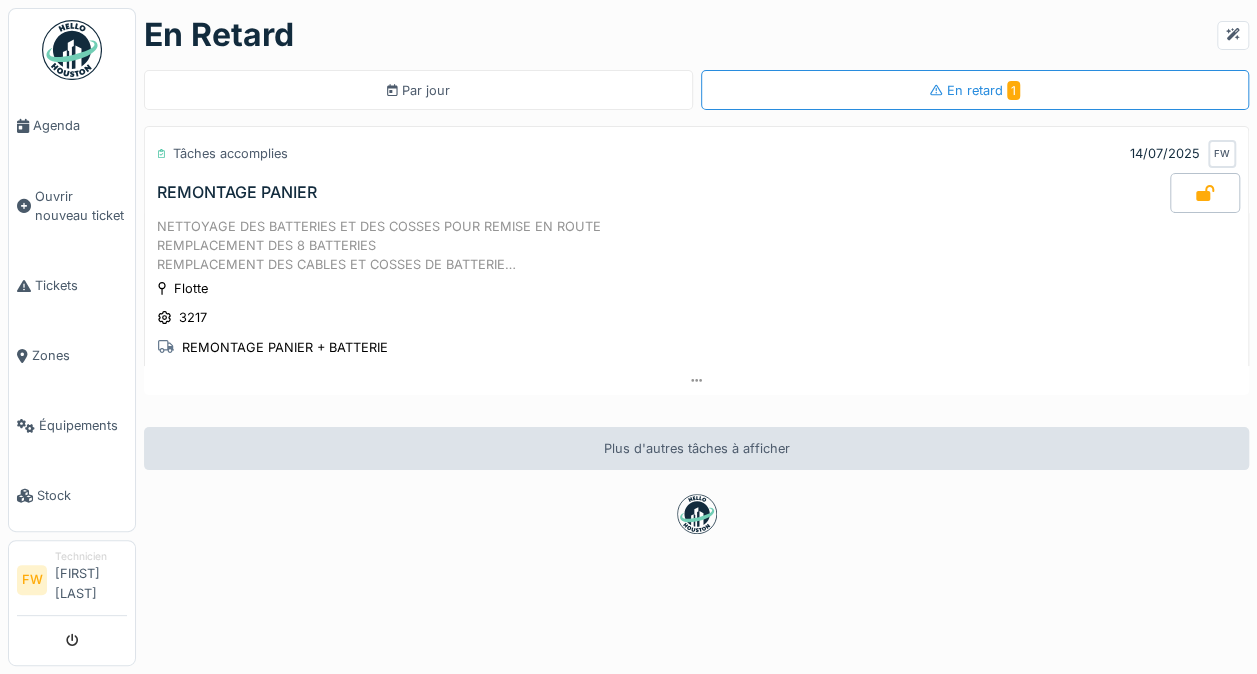 click on "En retard   1" at bounding box center (975, 90) 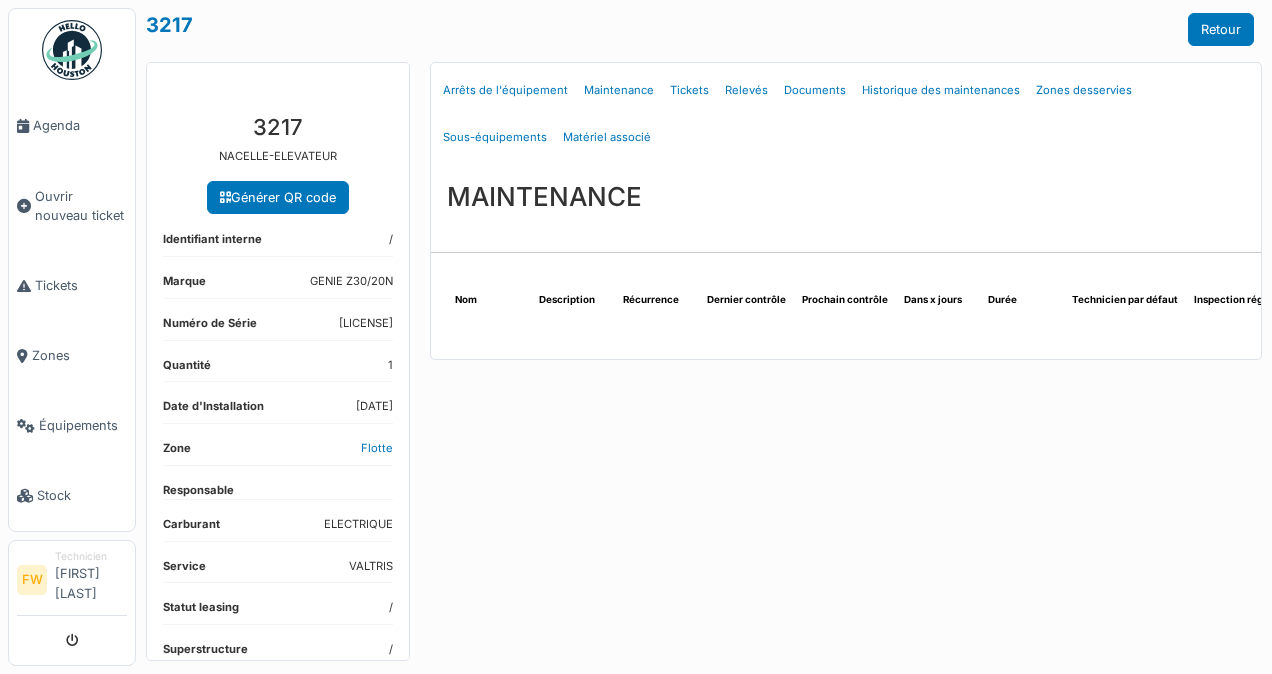 scroll, scrollTop: 0, scrollLeft: 0, axis: both 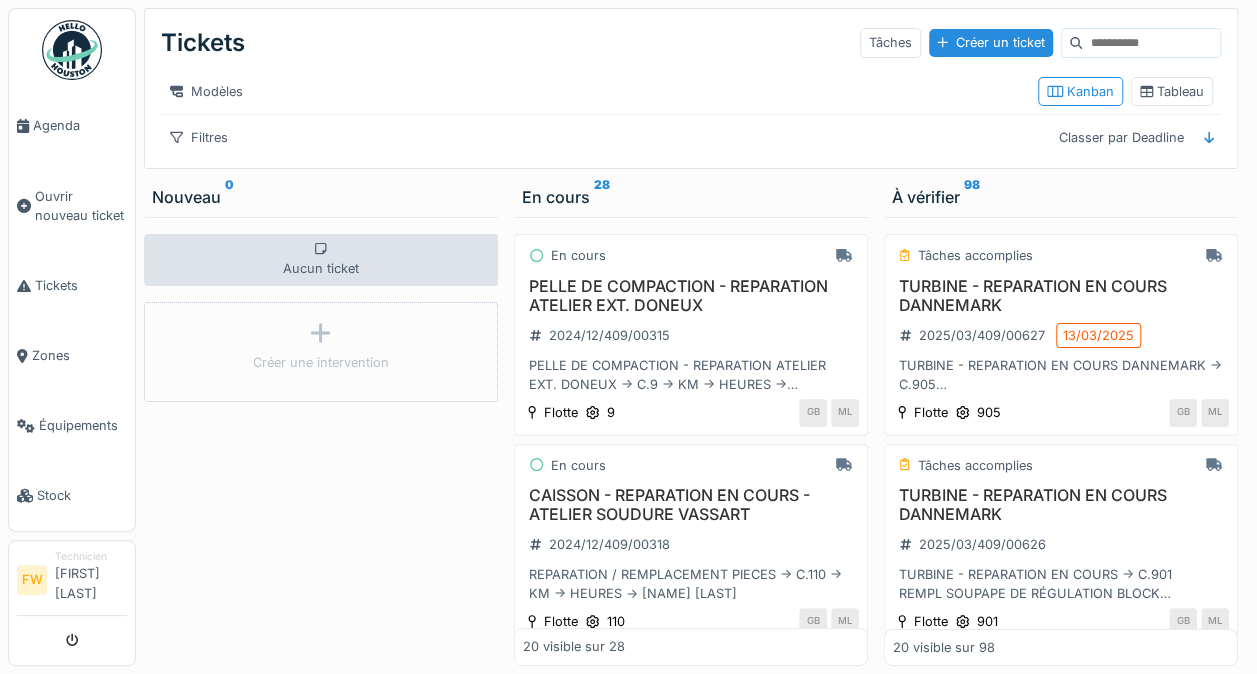 click at bounding box center (1151, 43) 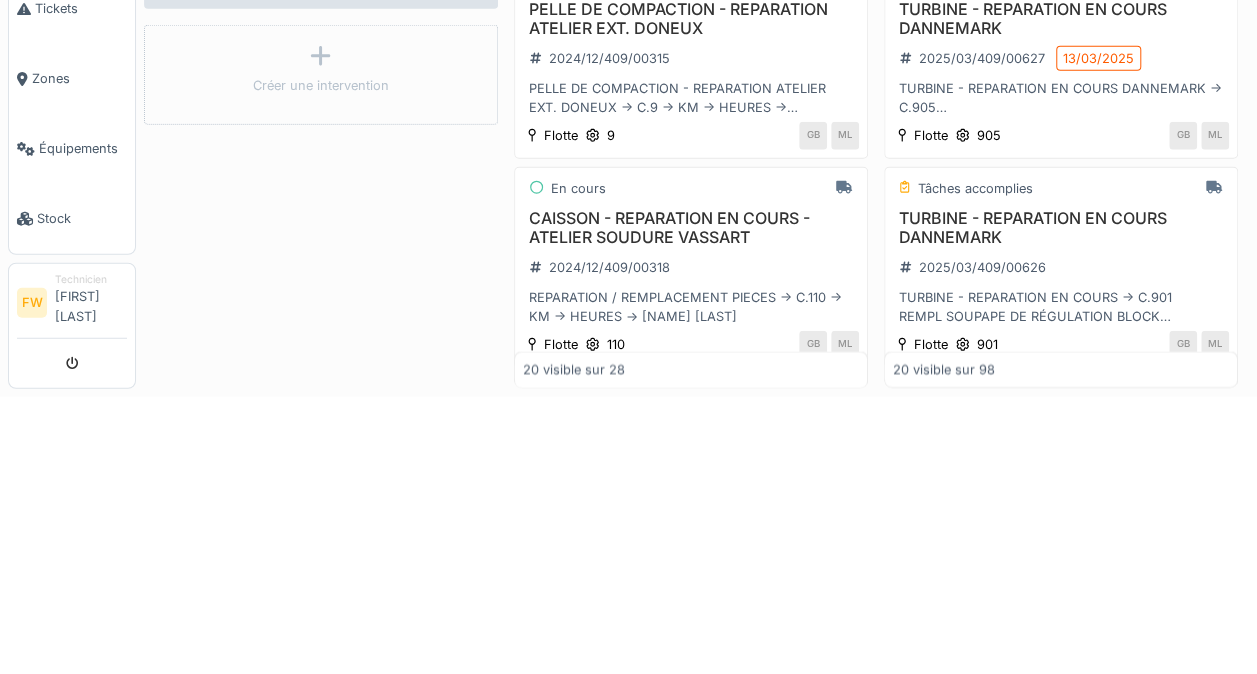 scroll, scrollTop: 15, scrollLeft: 0, axis: vertical 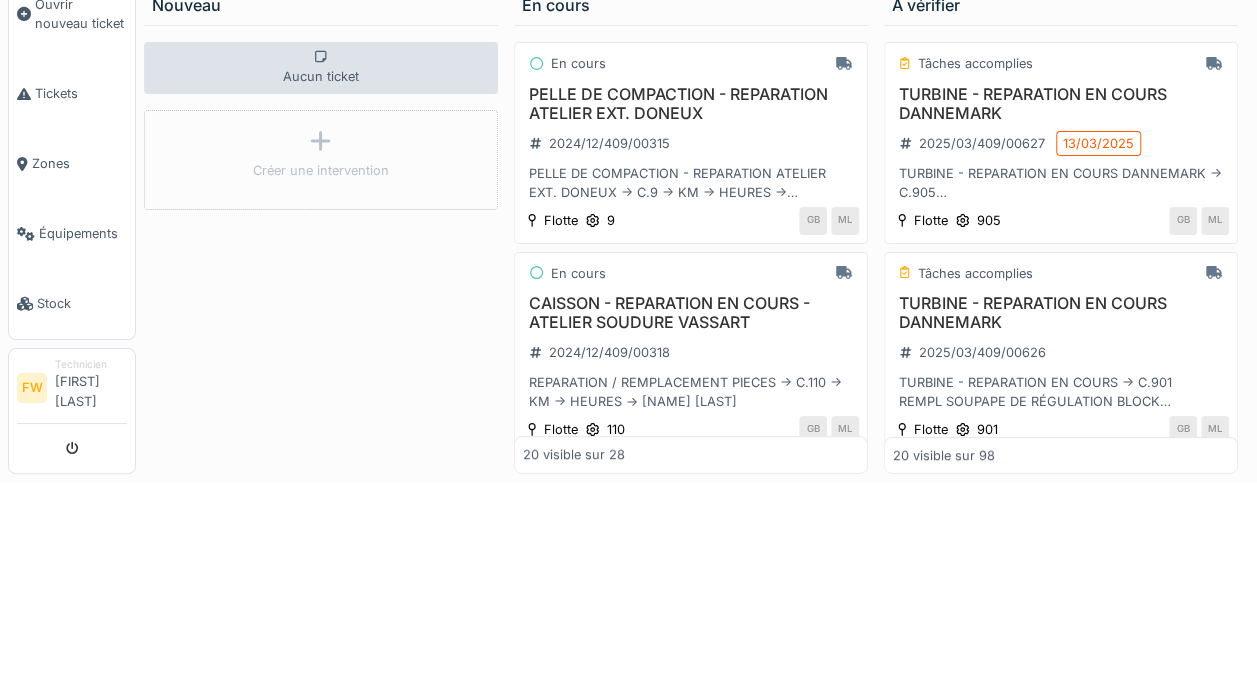type on "**" 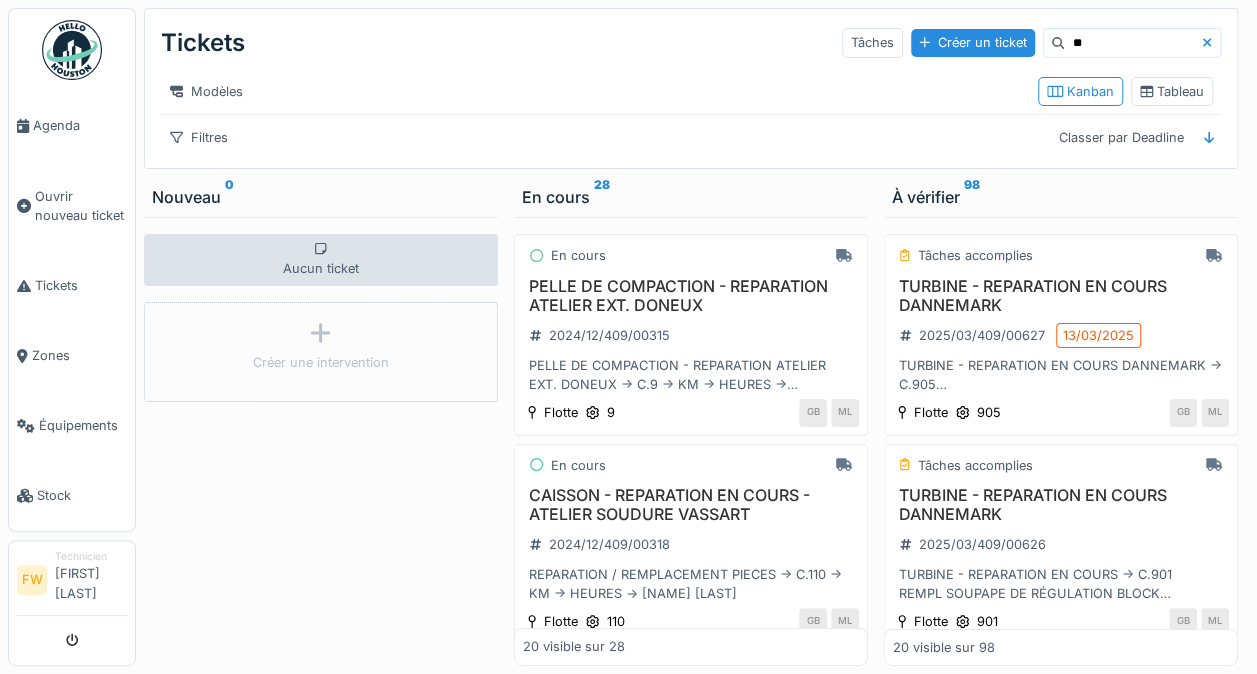 click on "Tickets Tâches Créer un ticket ** Modèles   Kanban   Tableau Filtres Classer par Deadline Nouveau 0 Aucun ticket Créer une intervention En cours 28 En cours PELLE DE COMPACTION - REPARATION ATELIER EXT. [CITY] 2024/12/409/00315 PELLE DE COMPACTION - REPARATION ATELIER EXT. - C.9 - KM - HEURES - MECANO??
13/12/24 Flotte 9 GB ML En cours CAISSON - REPARATION EN COURS - ATELIER SOUDURE [NAME] 2024/12/409/00318 REPARATION / REMPLACEMENT PIECES - C.110 - KM - HEURES - [NAME] Flotte 110 GB ML En cours HOMOLOGATION TACHYGRAPHE - [CITY] MOTOR 2025/02/409/00396 HOMOLOGATION TACHYGRAPHE - [CITY] MOTOR - C.77 - KM - HEURES - MECANO? Flotte 77 GB ML En cours PROBLEME DIRECTION - REPARATION ATELIER EXT. SCANIA - KM HEURES?? 2025/02/409/00488 PROBLEME DIRECTION - REPARATION ATELIER EXT. SCANIA - C.430 - KM - HEURES - MECANO? Flotte 430 GB ML En cours VERIN D'EJECTION - REPARATION EN COURS SITE TIBI 2025/02/409/00480 REPARATION / REMPLACEMENT PIECES - C.17 - KM - HEURES - MECANO? Flotte 17 GB ML" at bounding box center (696, 337) 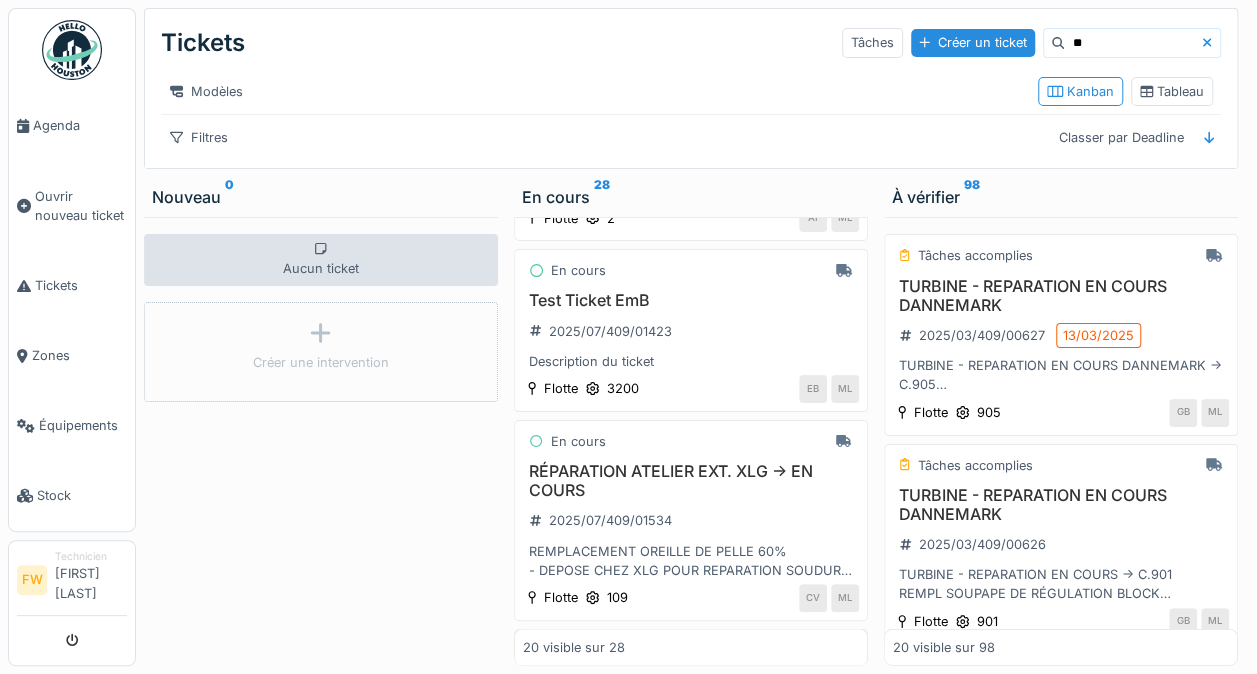 scroll, scrollTop: 1830, scrollLeft: 0, axis: vertical 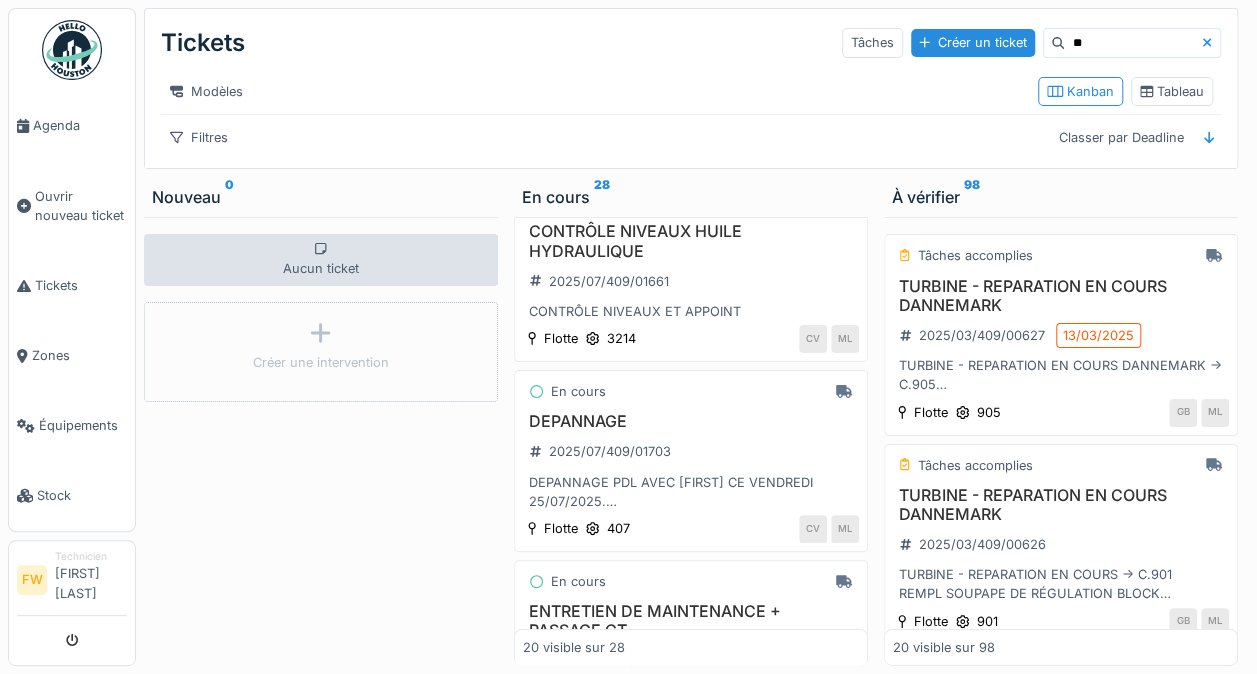 click on "En cours DEPANNAGE 2025/07/409/01703 DEPANNAGE PDL AVEC [NAME] CE VENDREDI 25/07/2025.
CAMION LAISSER SUR PLACE JUSQUE LE 28/07/2025 COMPRESSEUR A REMPLACER CE MARDI 29/07/2025 Flotte 407 CV ML" at bounding box center [691, 461] 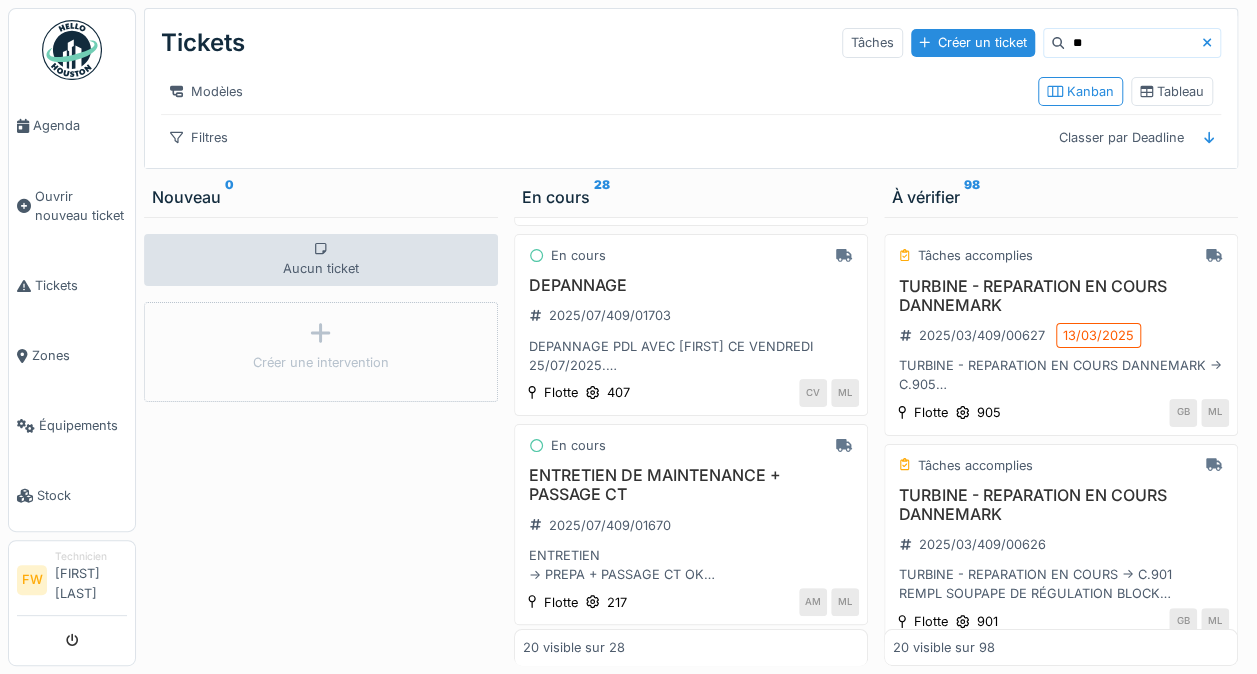 scroll, scrollTop: 3323, scrollLeft: 0, axis: vertical 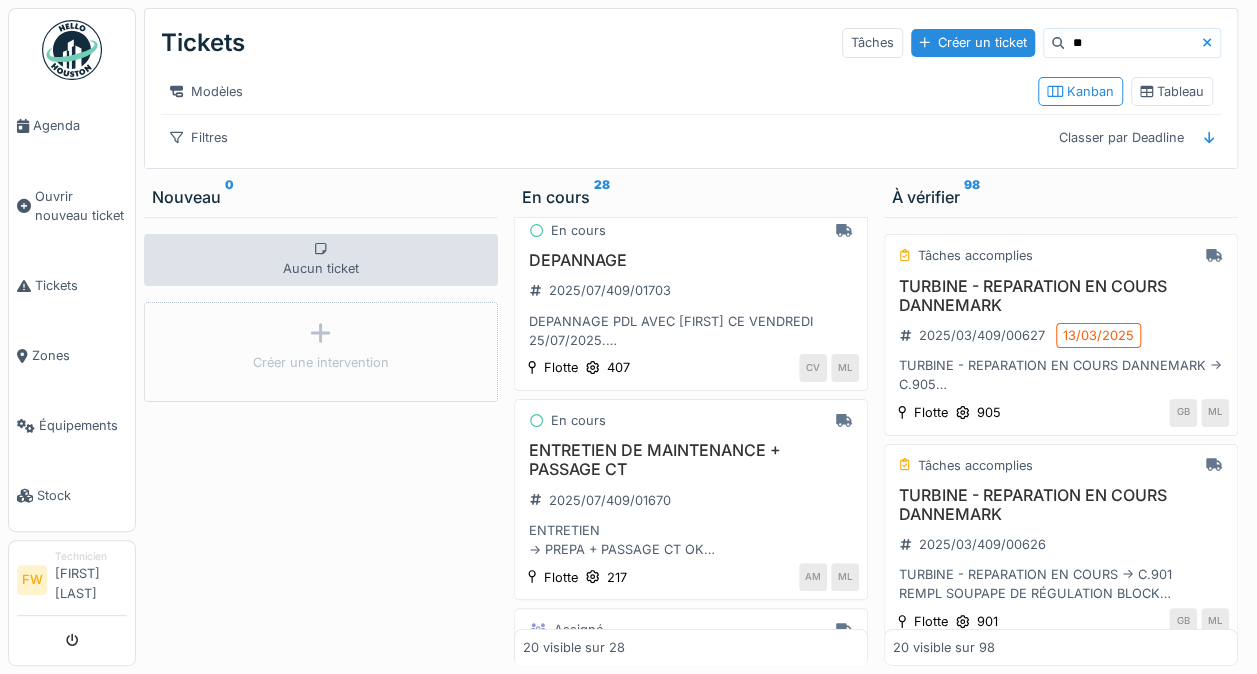 click on "ENTRETIEN
-> PREPA + PASSAGE CT  OK
-> EN ATTENTE DEBIMETRE D'AIR EN COMMANDE
-> REMPLACEMENT PLAQUETTES DE FREIN A EFFECTUE" at bounding box center [691, 540] 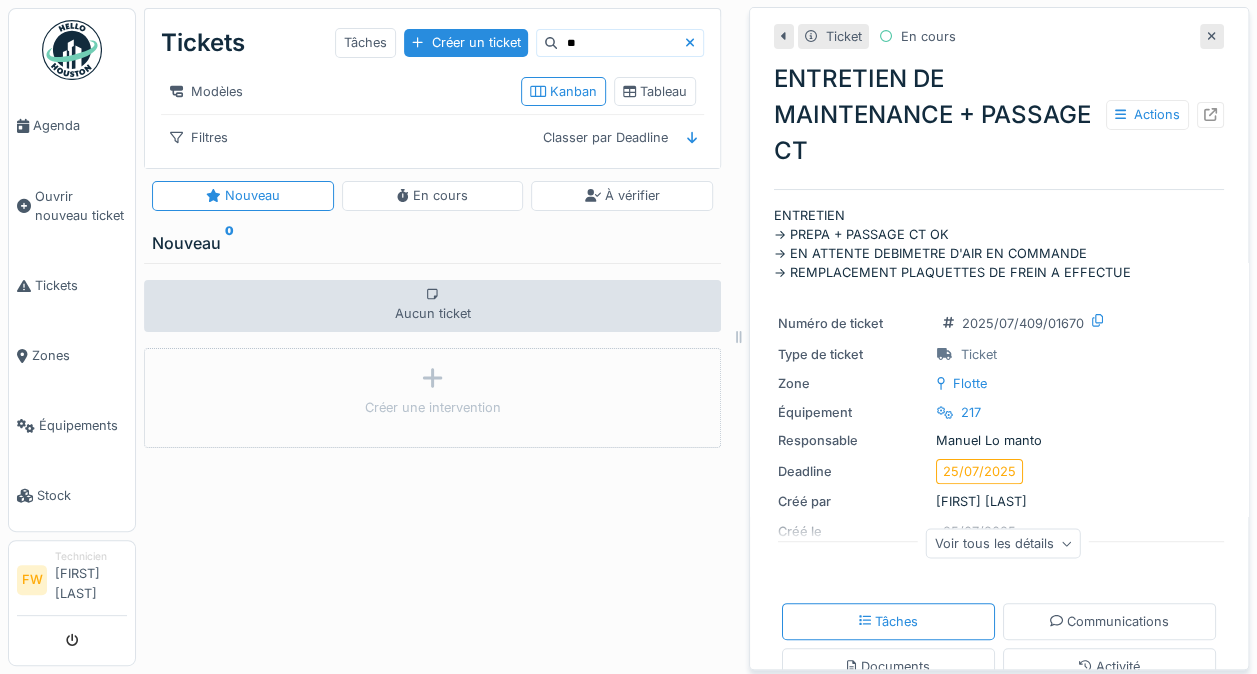 click at bounding box center (1212, 36) 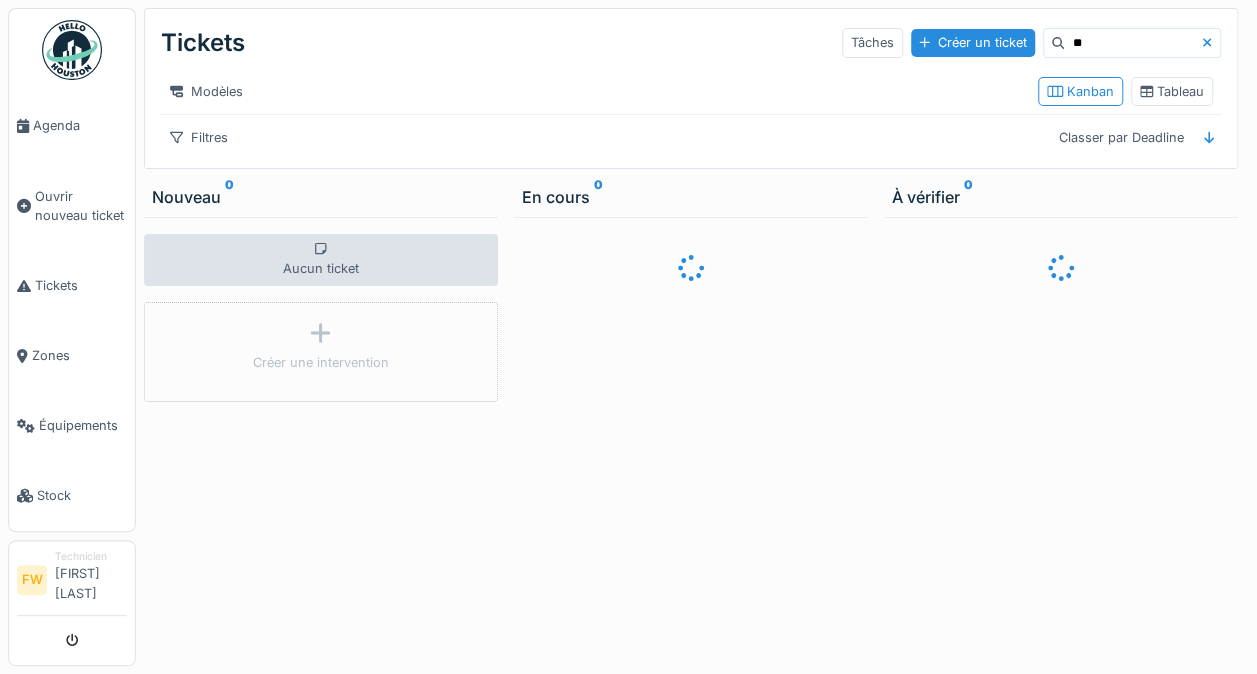 click on "**" at bounding box center (1133, 43) 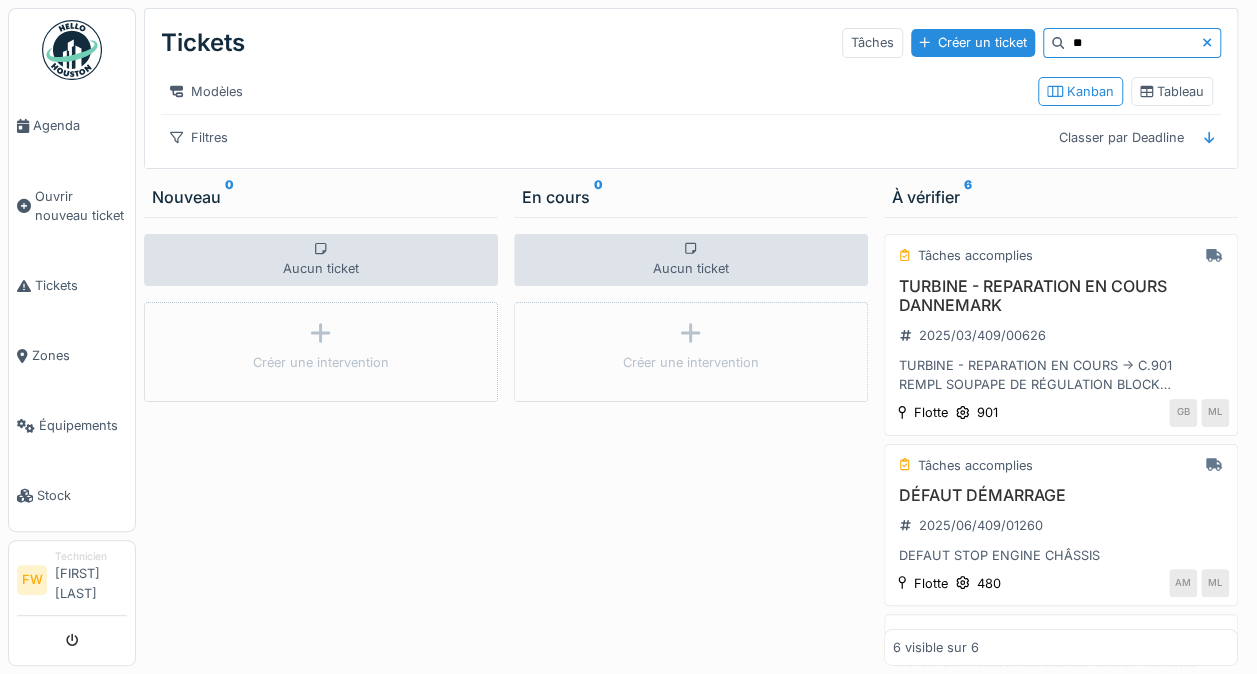 click on "TURBINE - REPARATION EN COURS DANNEMARK" at bounding box center (1061, 296) 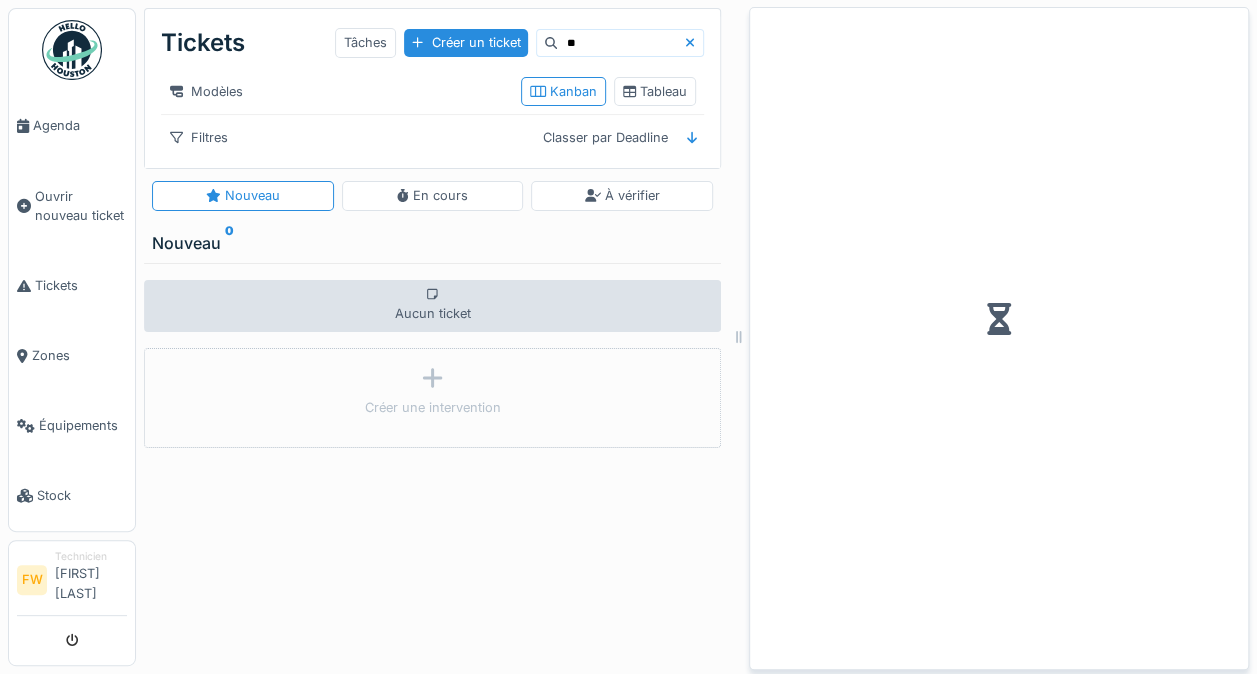 scroll, scrollTop: 14, scrollLeft: 0, axis: vertical 